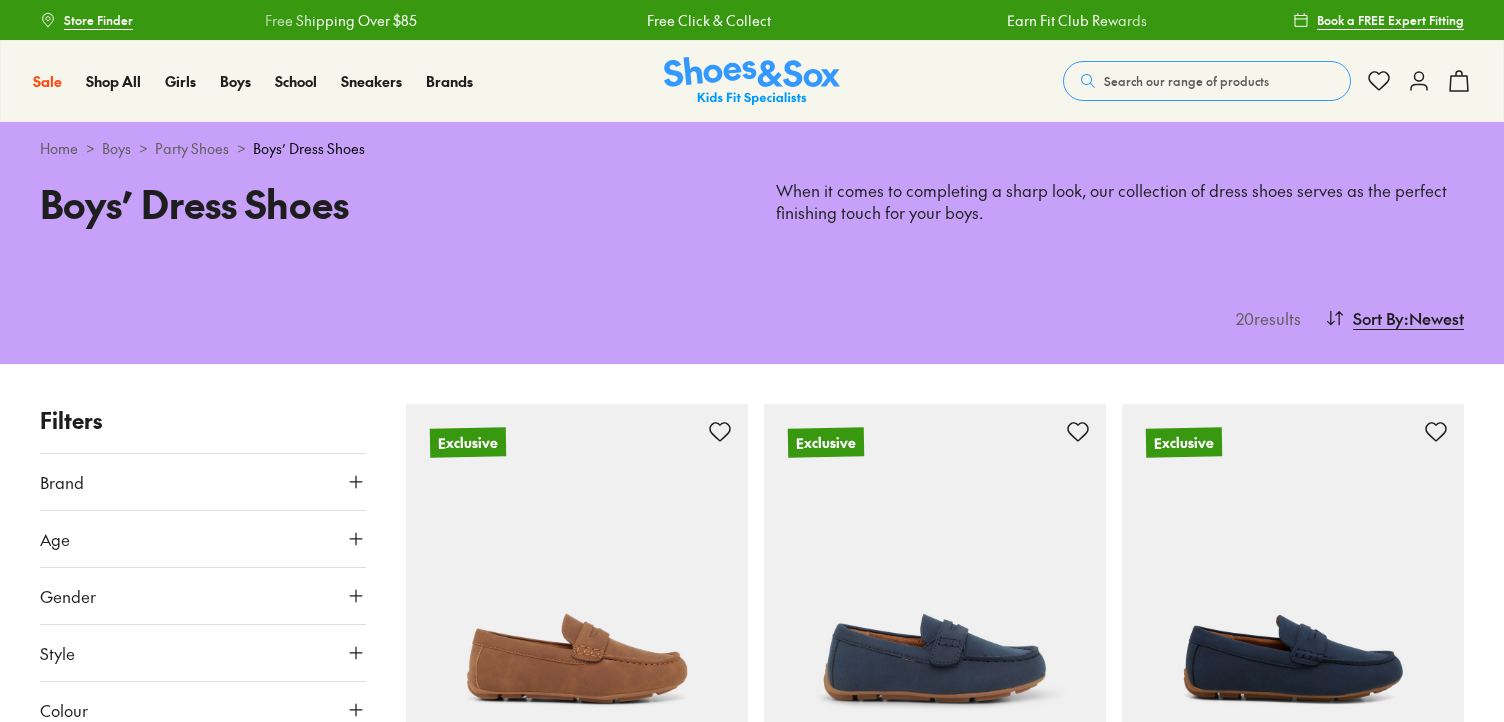 scroll, scrollTop: 0, scrollLeft: 0, axis: both 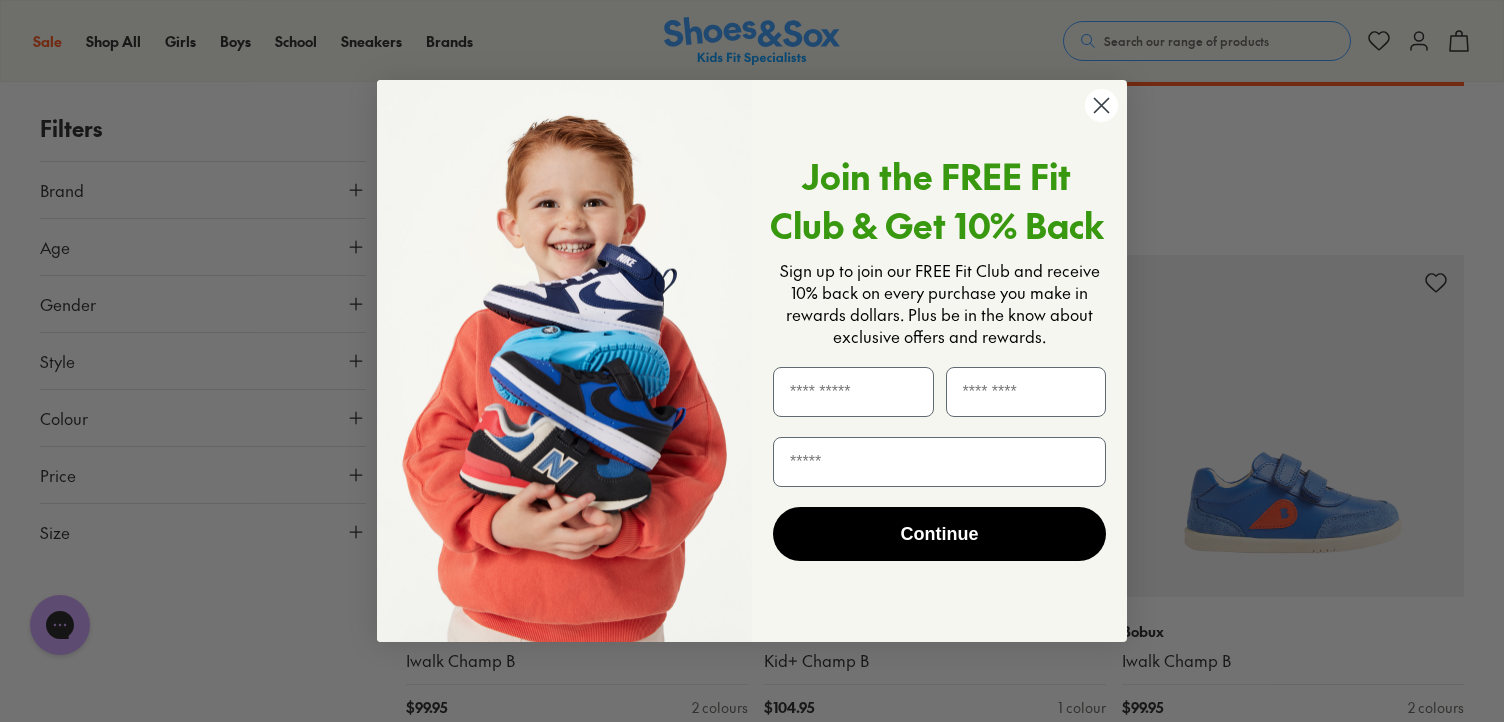 click 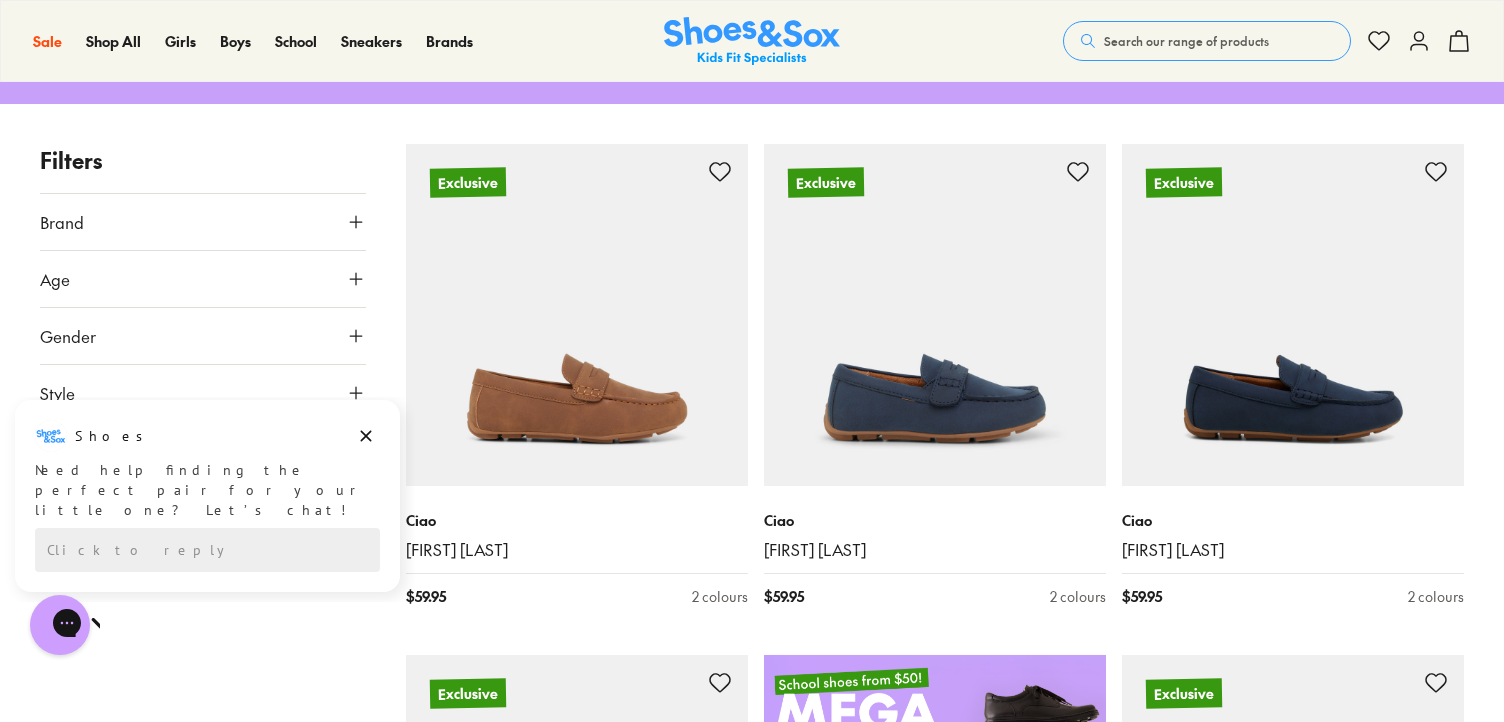 scroll, scrollTop: 264, scrollLeft: 0, axis: vertical 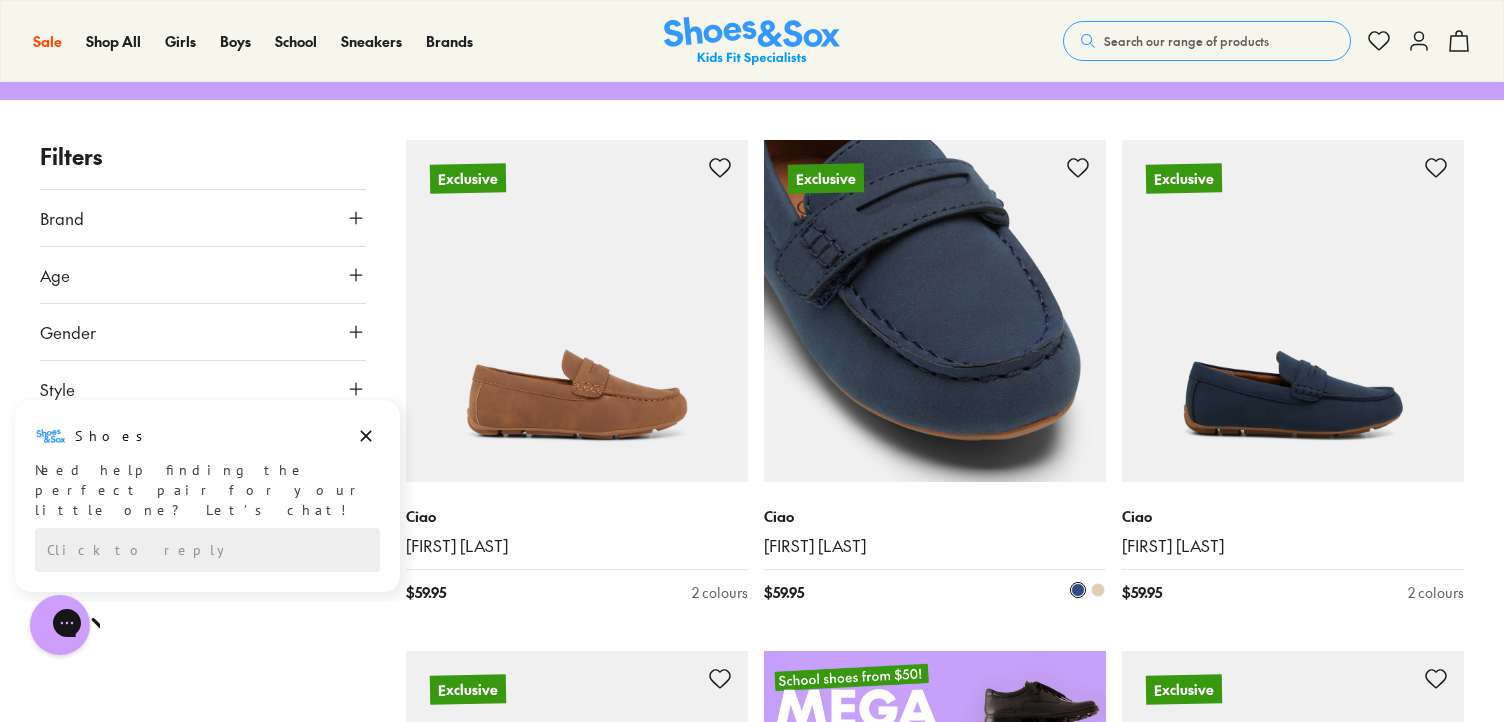 click at bounding box center [935, 311] 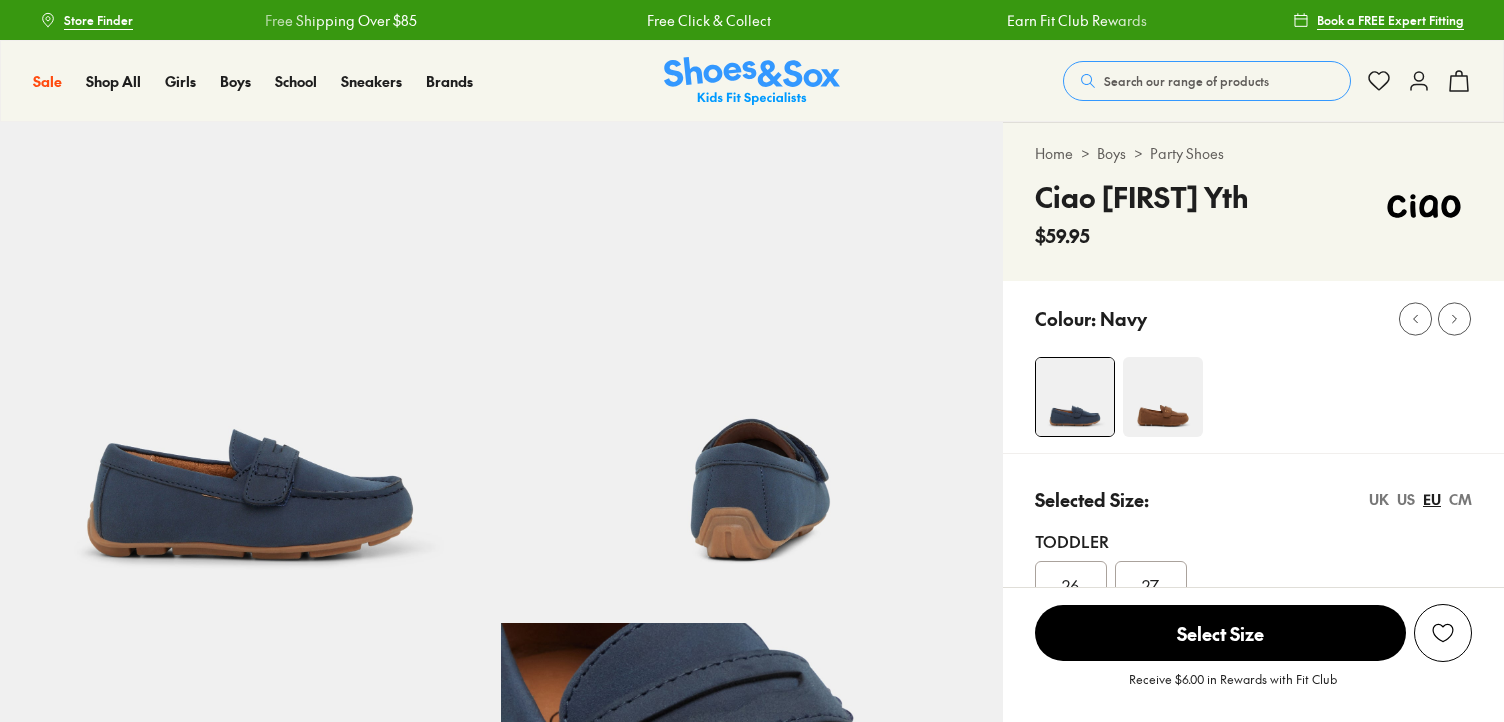 scroll, scrollTop: 0, scrollLeft: 0, axis: both 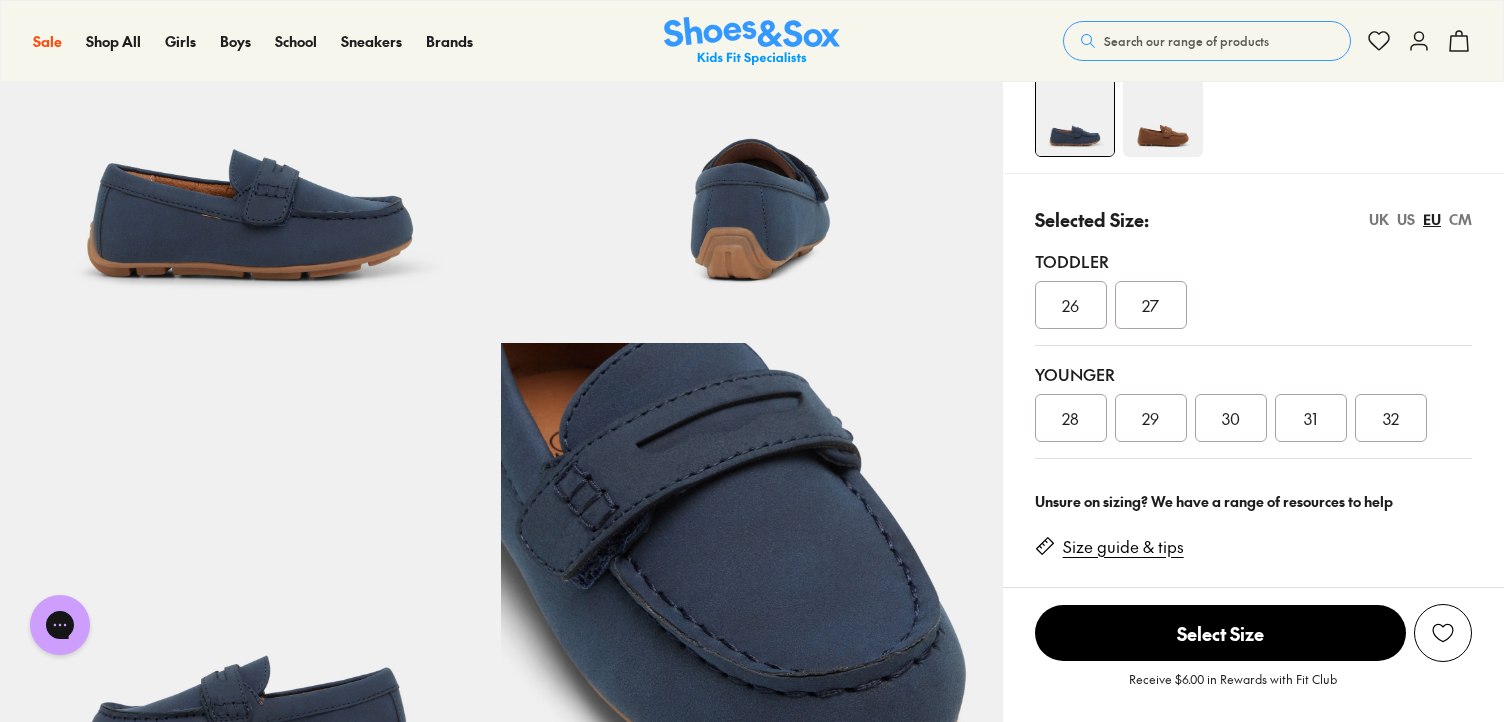 click on "UK" at bounding box center [1379, 219] 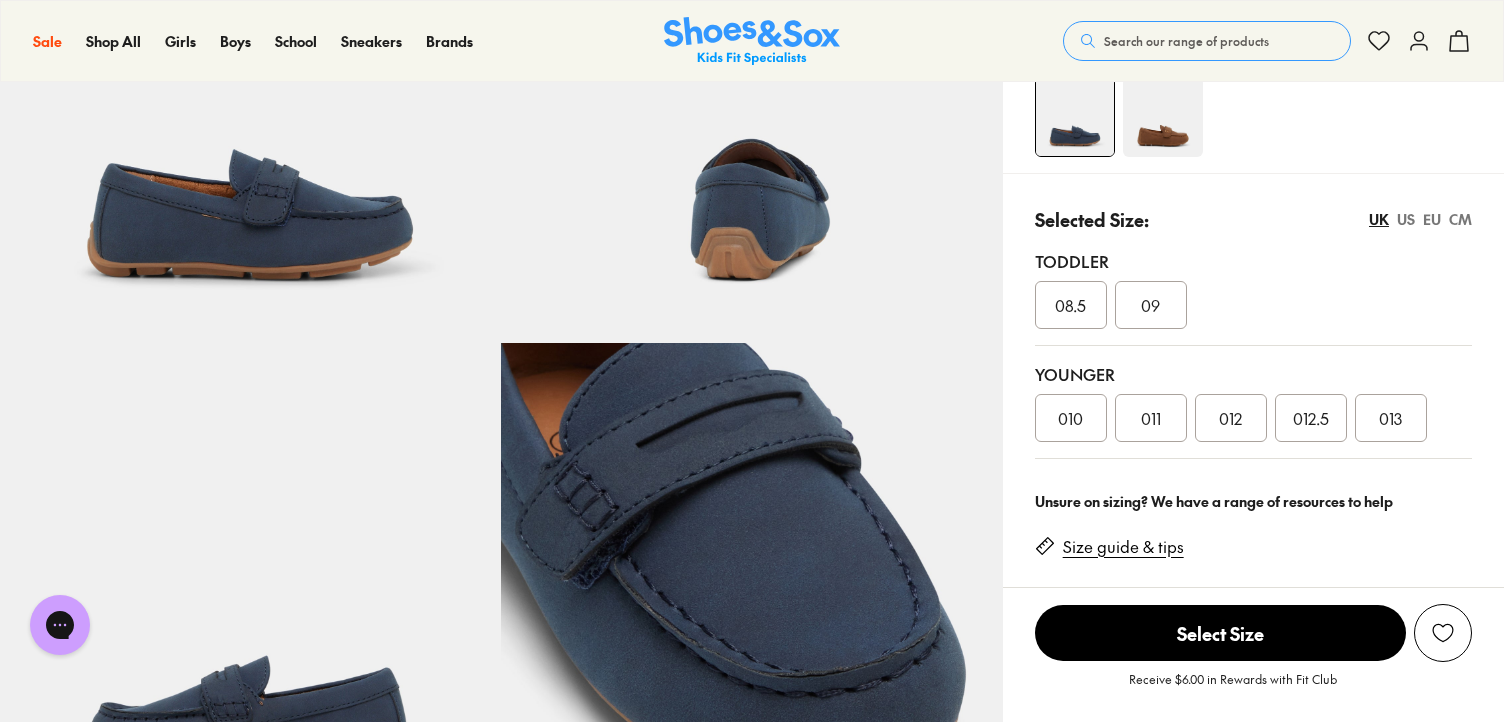 click on "09" at bounding box center [1150, 305] 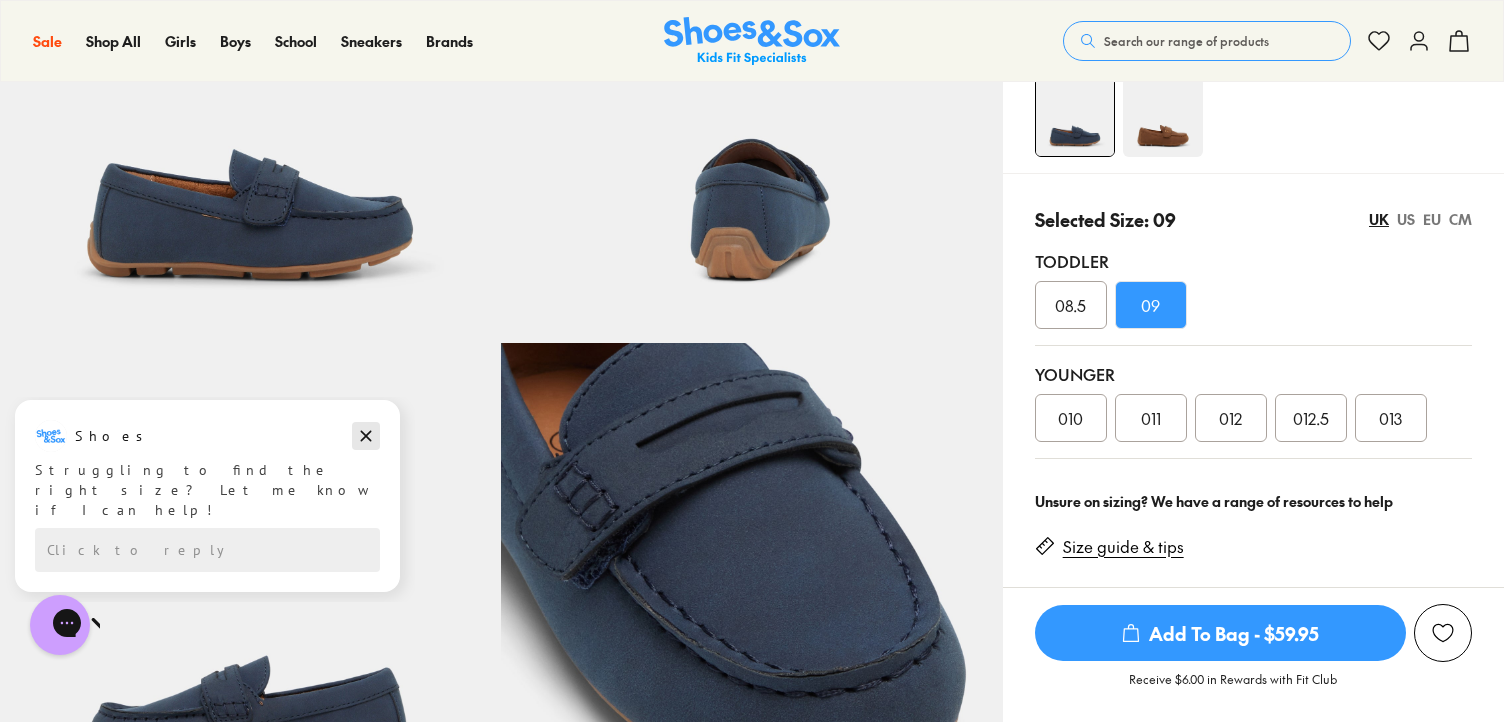 click 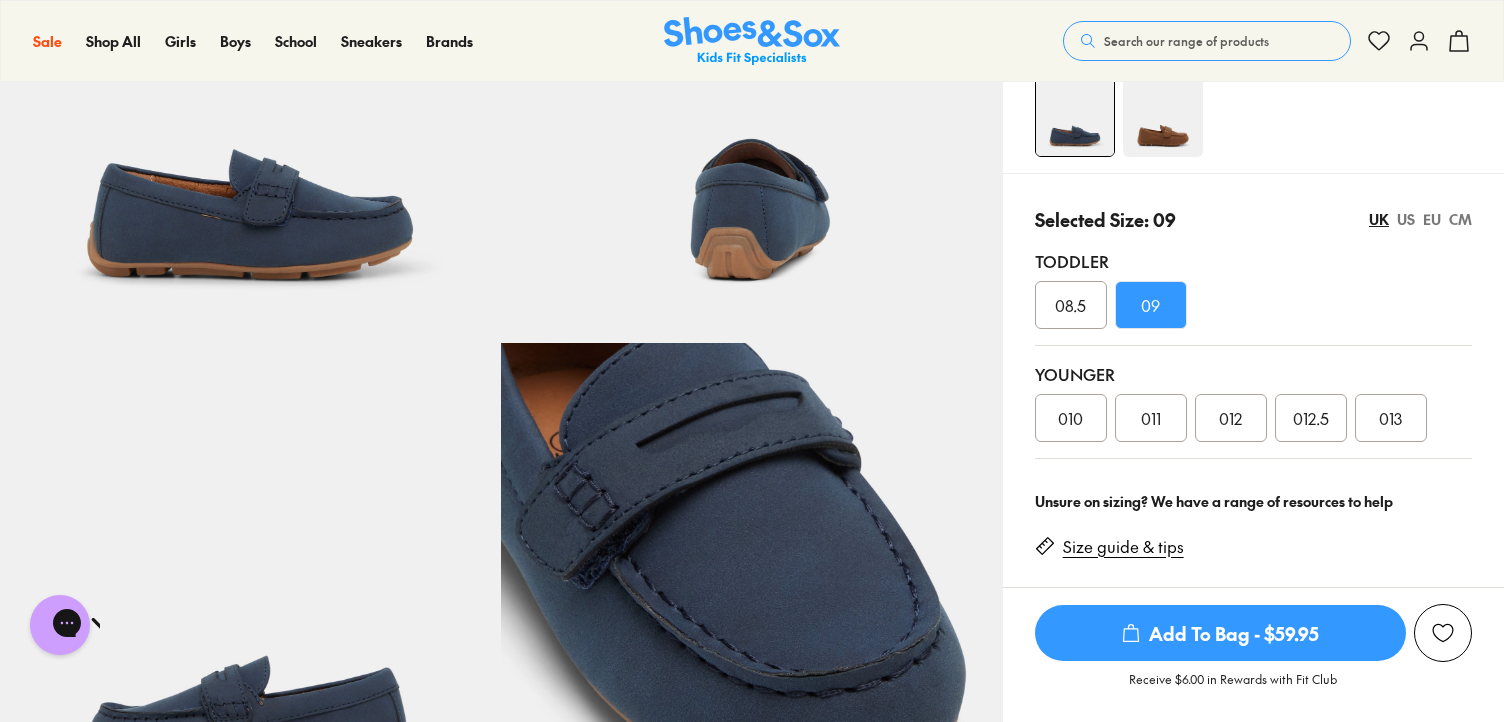 click on "CM" at bounding box center [1460, 219] 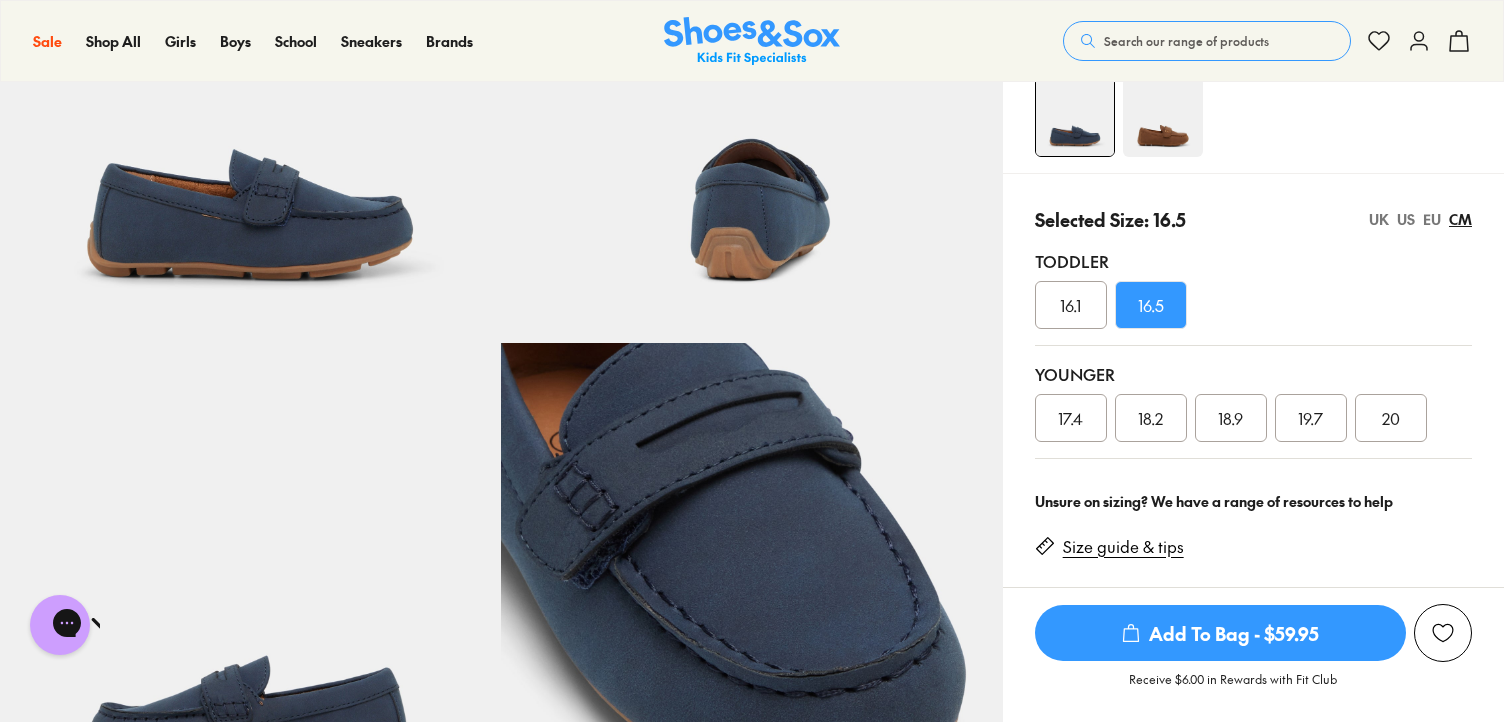 click on "UK US EU CM" at bounding box center (1420, 219) 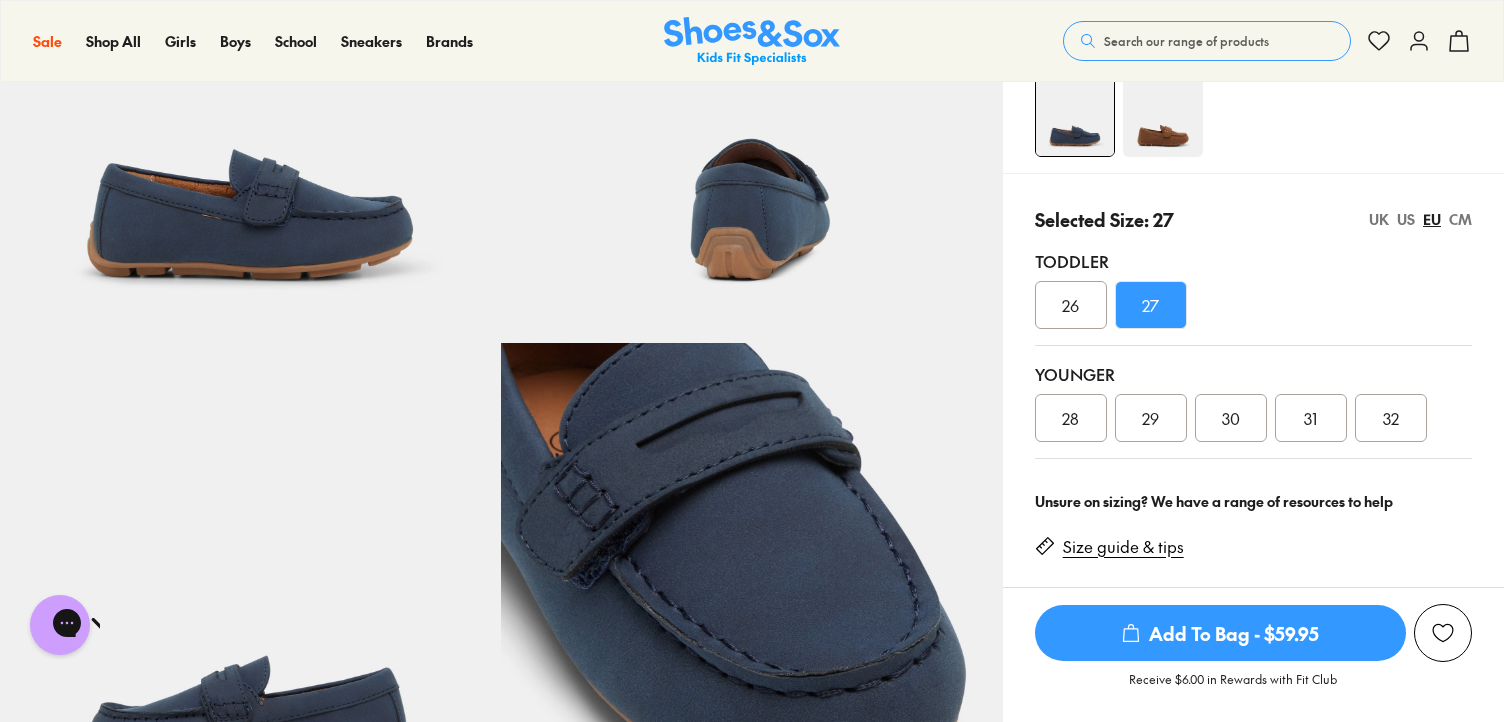 click on "UK" at bounding box center (1379, 219) 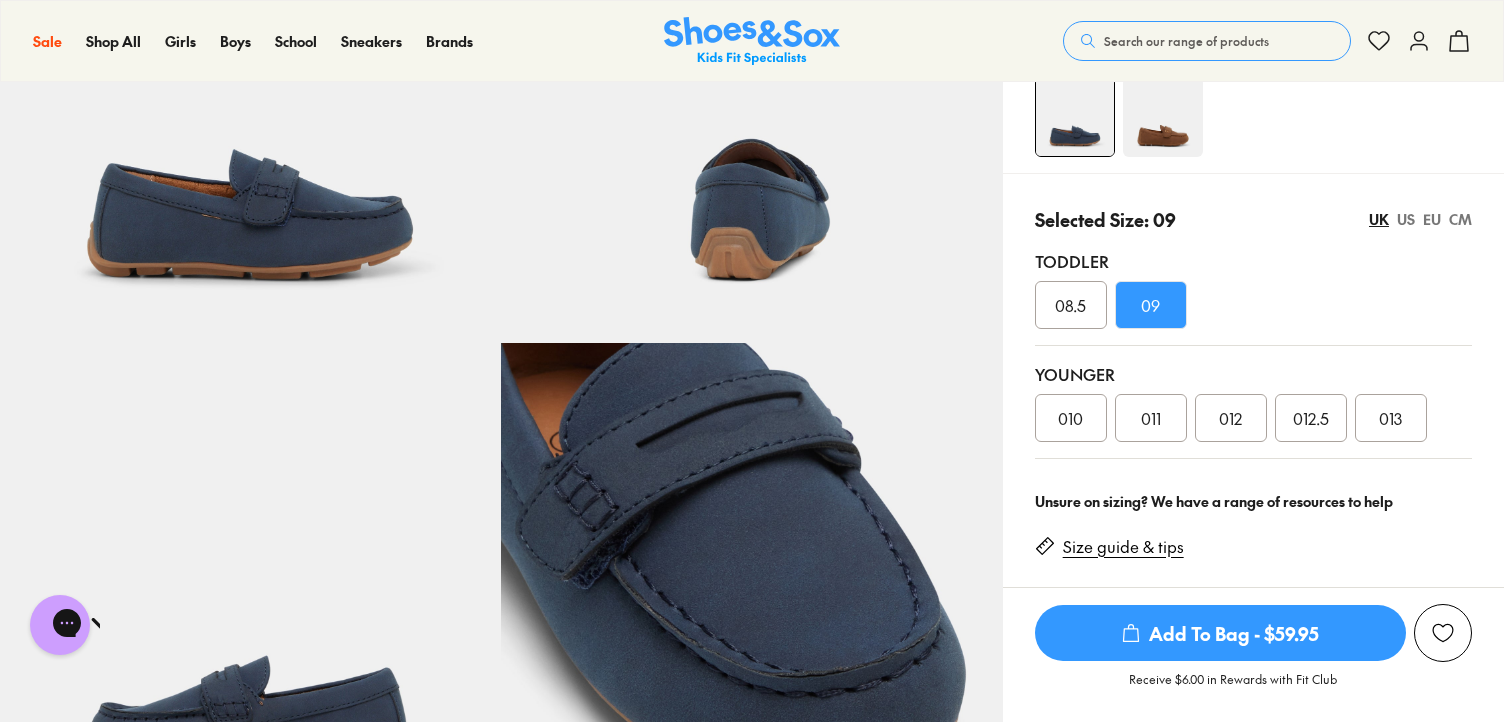 click on "CM" at bounding box center (1460, 219) 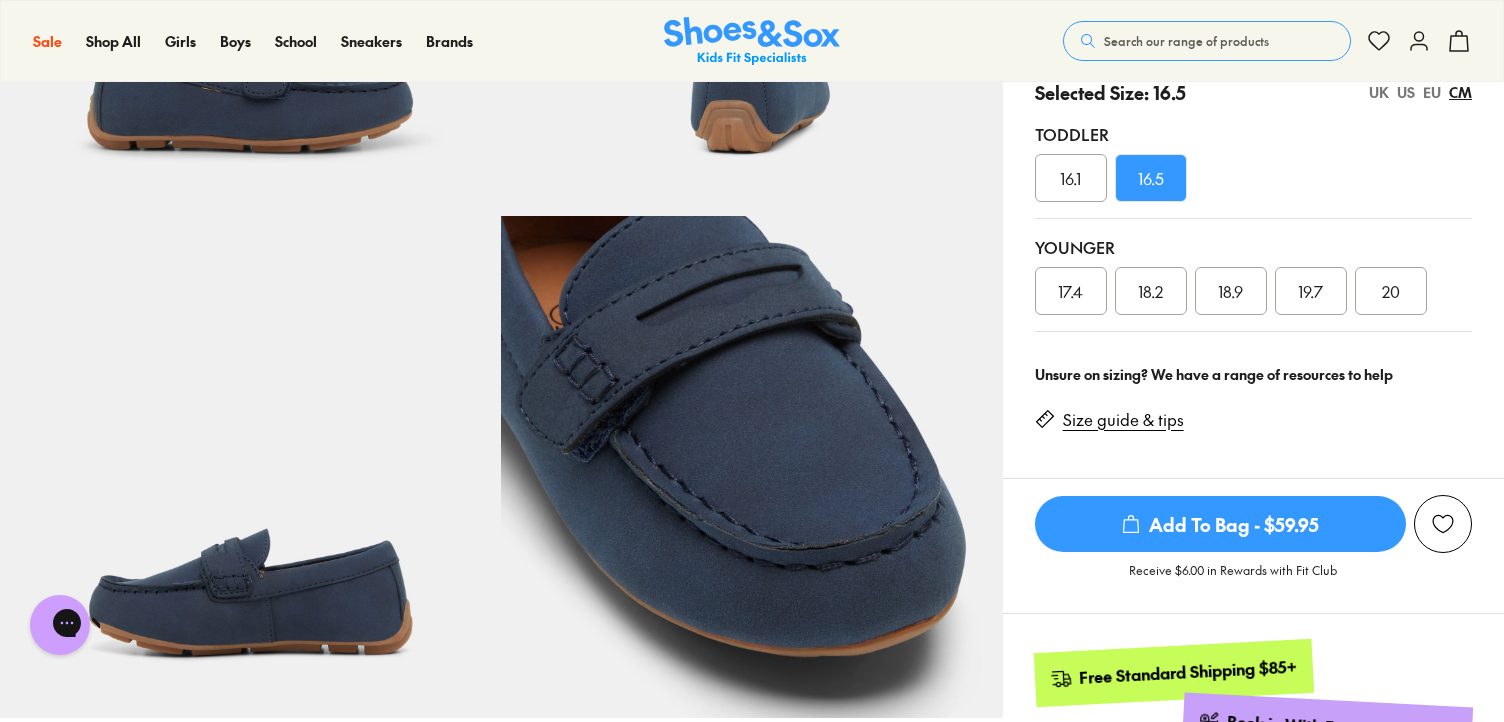 scroll, scrollTop: 408, scrollLeft: 0, axis: vertical 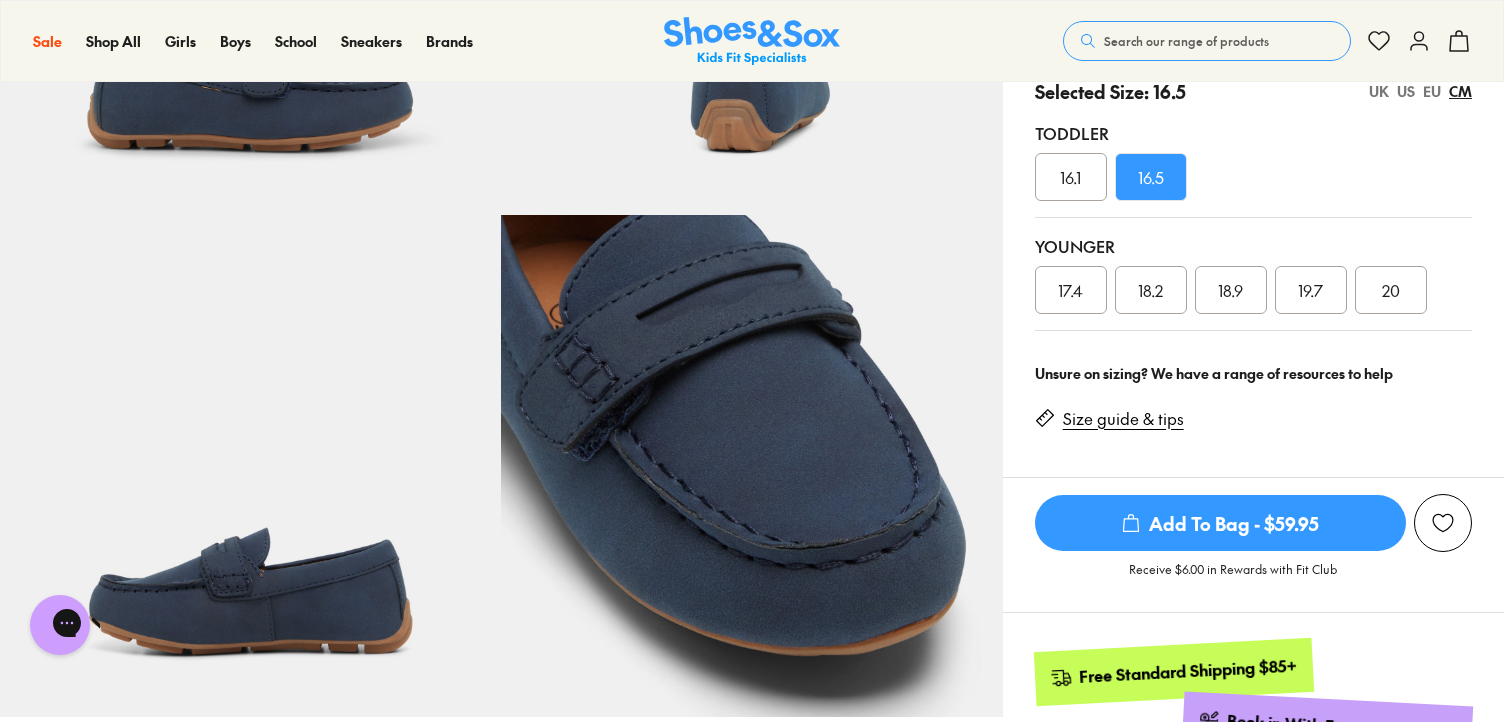 click on "17.4" at bounding box center [1071, 290] 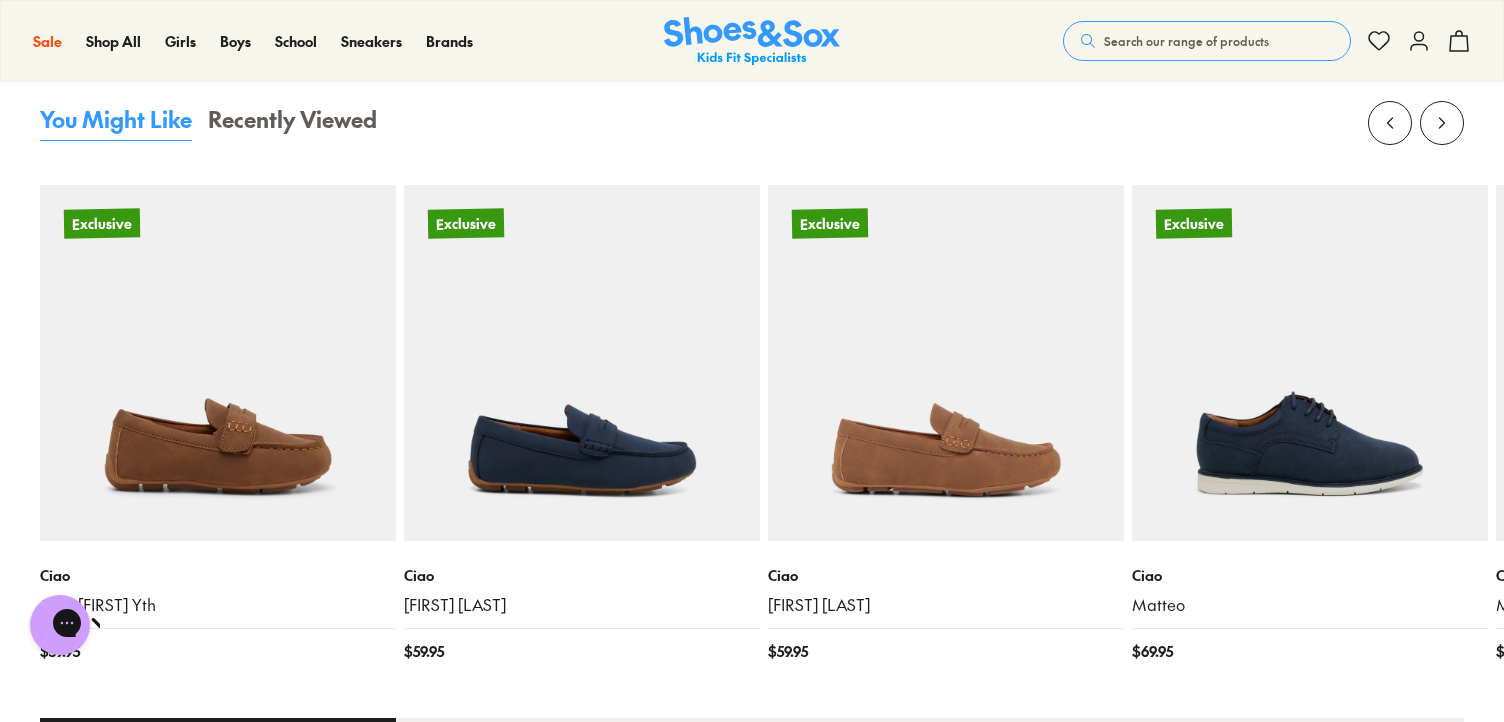 scroll, scrollTop: 1932, scrollLeft: 0, axis: vertical 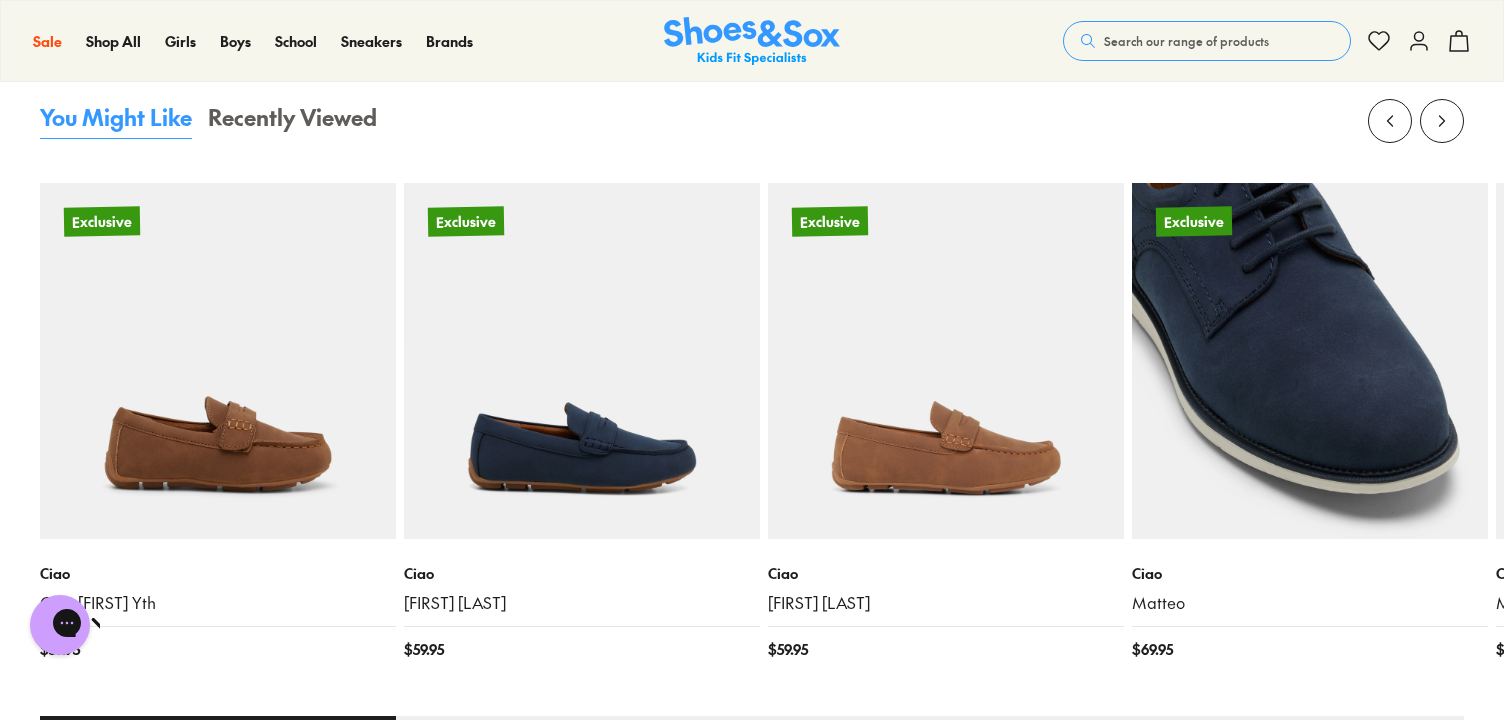 click at bounding box center [1310, 361] 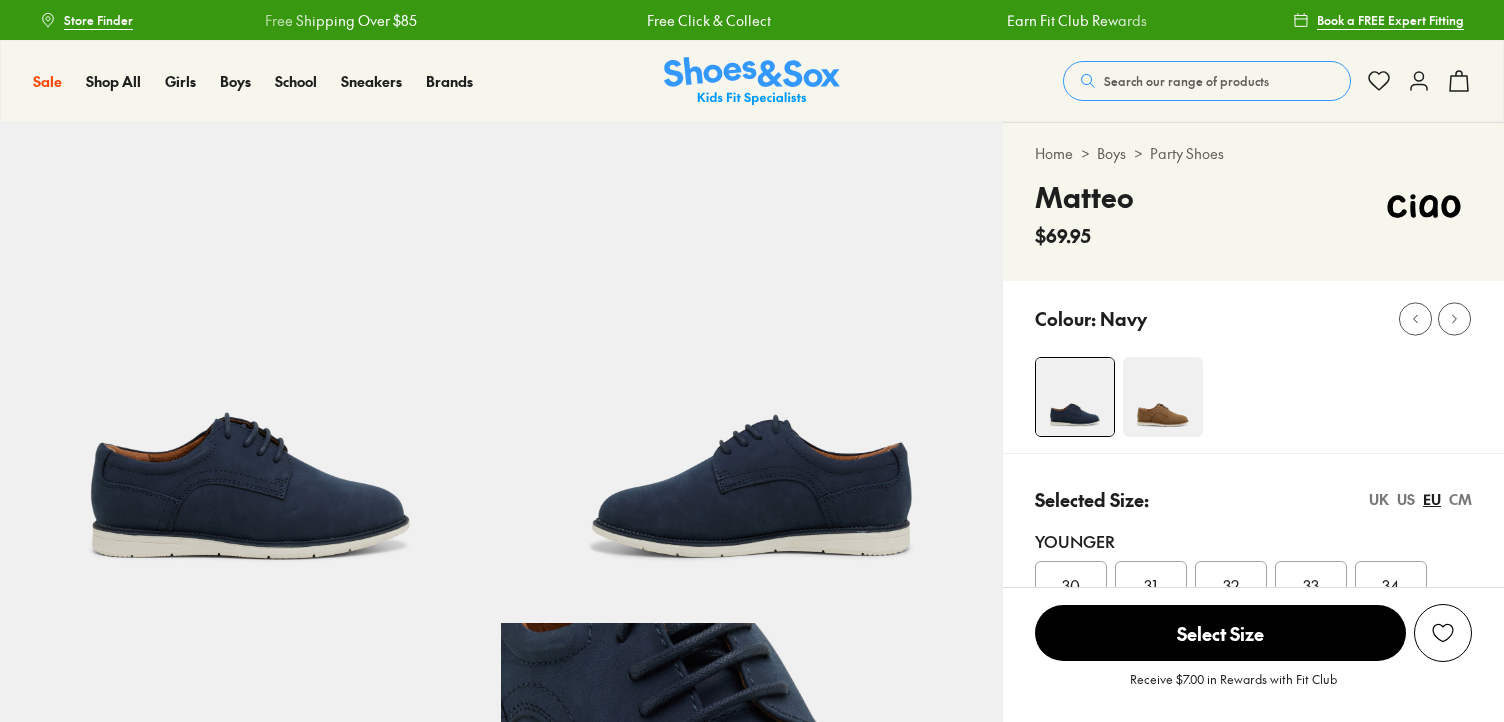 scroll, scrollTop: 0, scrollLeft: 0, axis: both 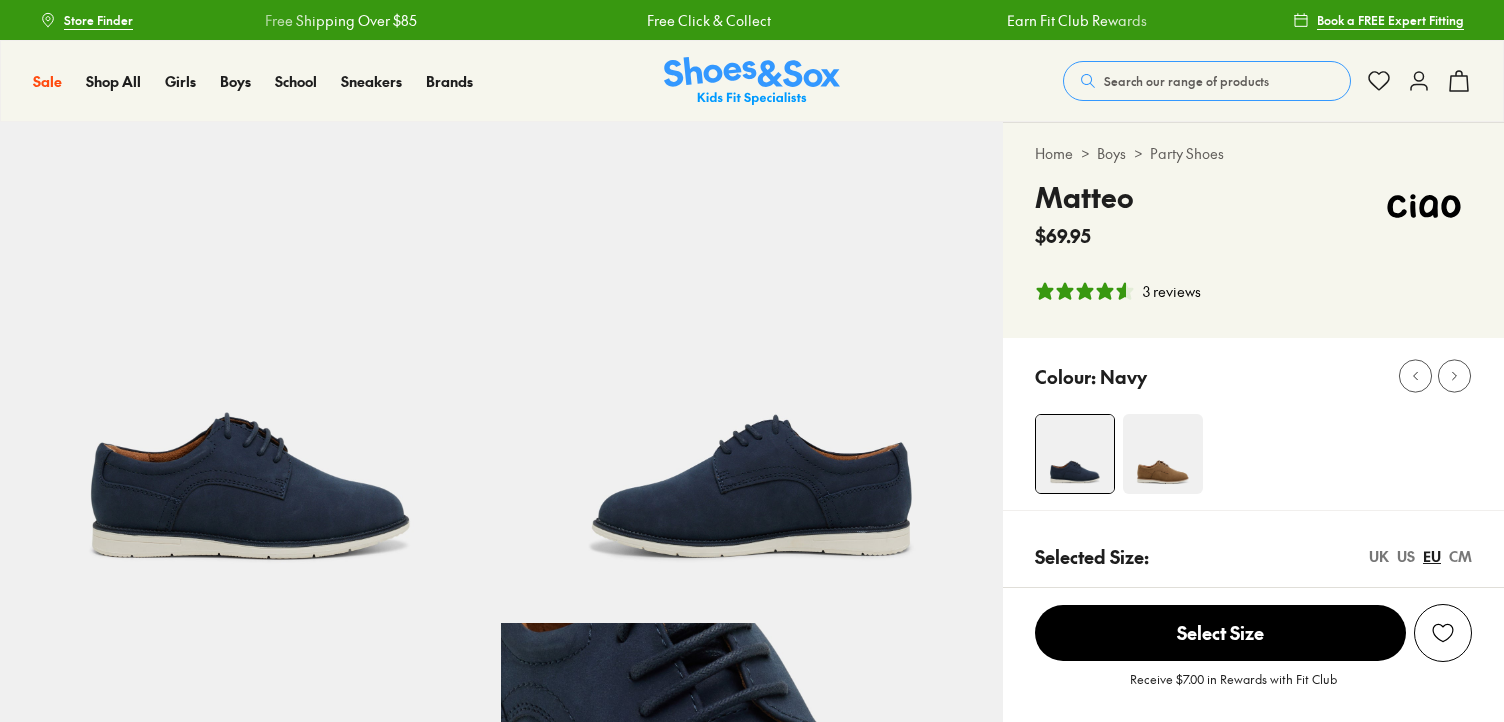 select on "*" 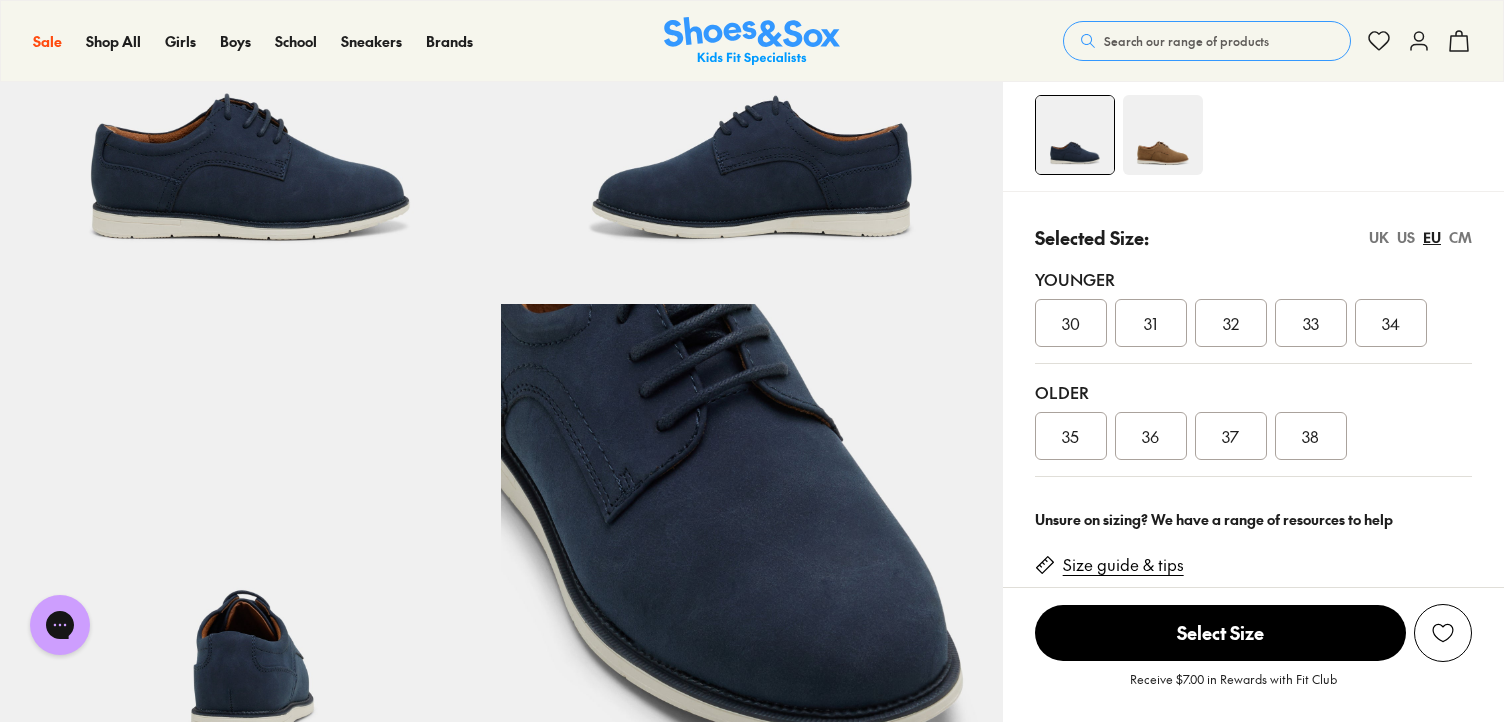 scroll, scrollTop: 316, scrollLeft: 0, axis: vertical 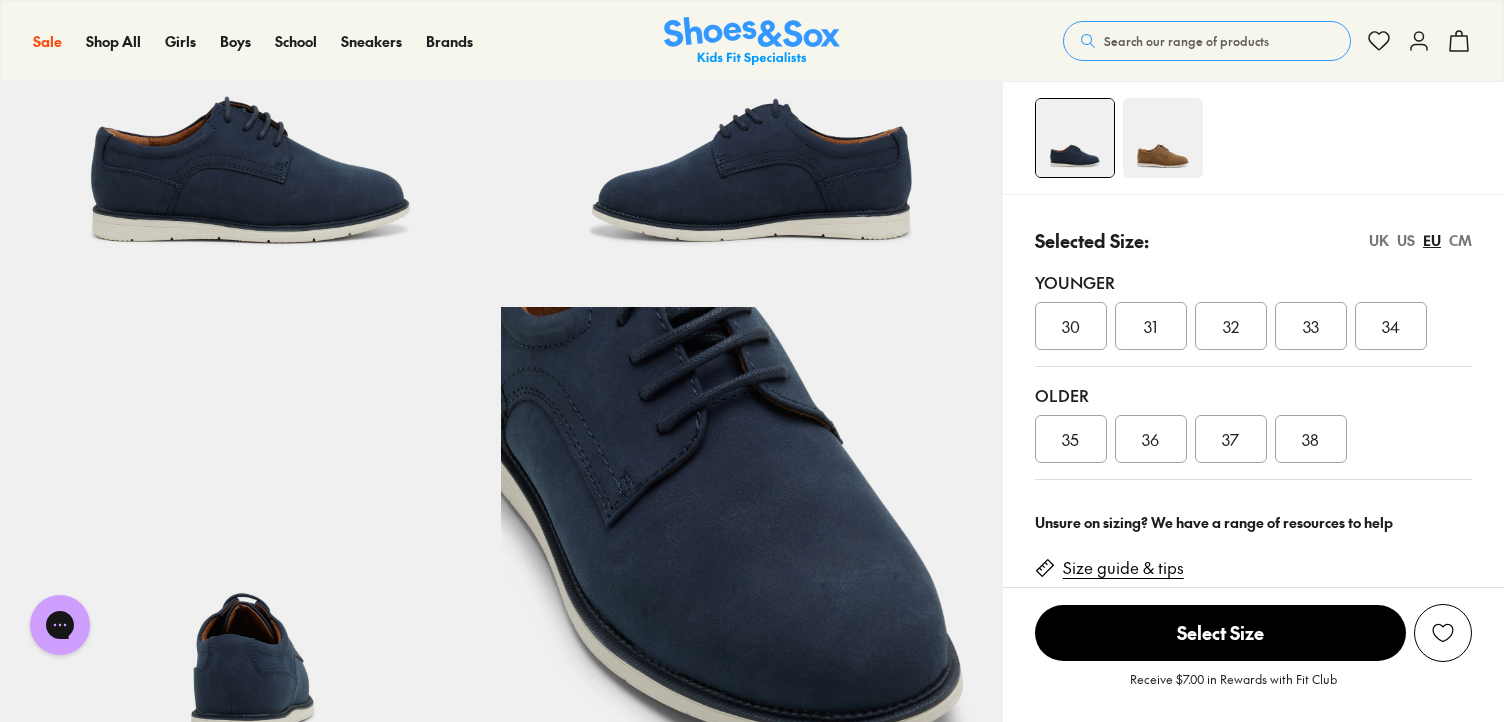 click on "CM" at bounding box center (1460, 240) 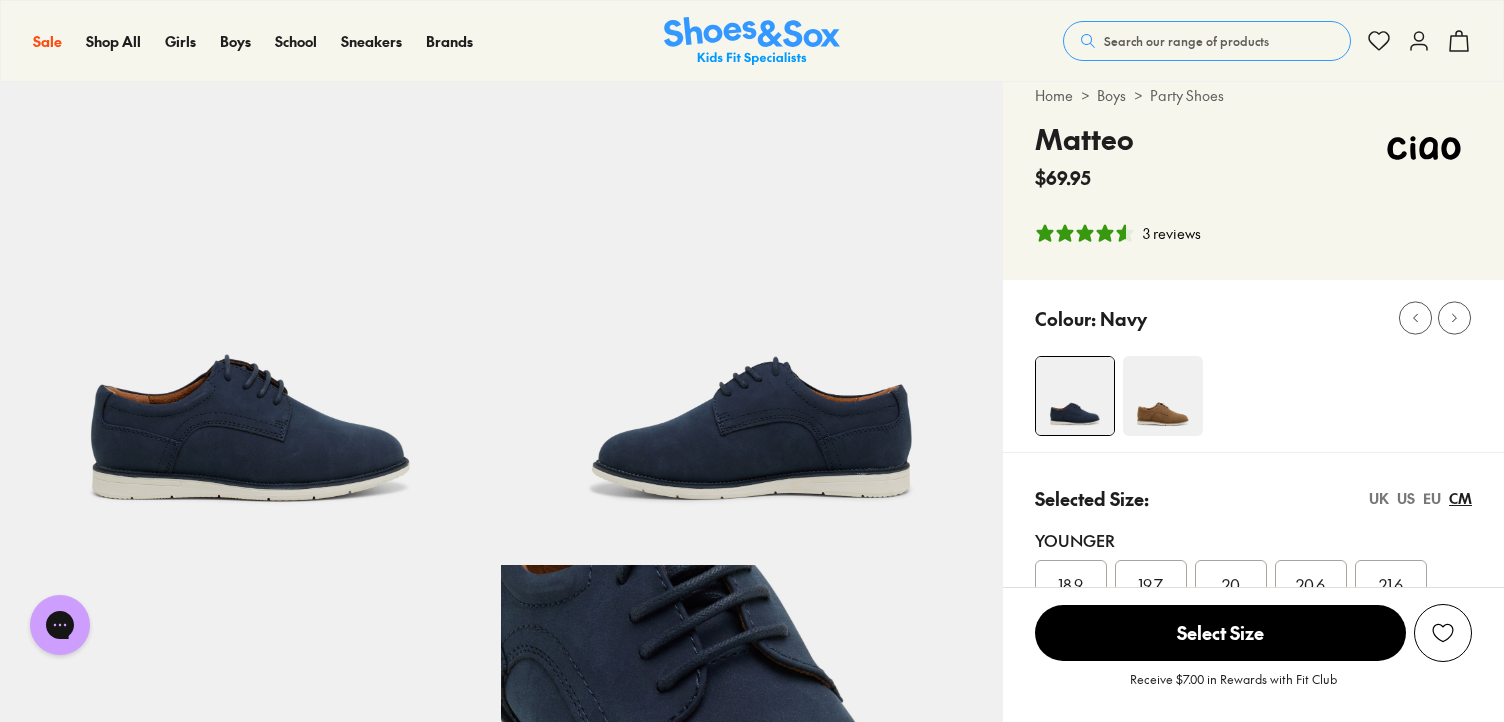 scroll, scrollTop: 0, scrollLeft: 0, axis: both 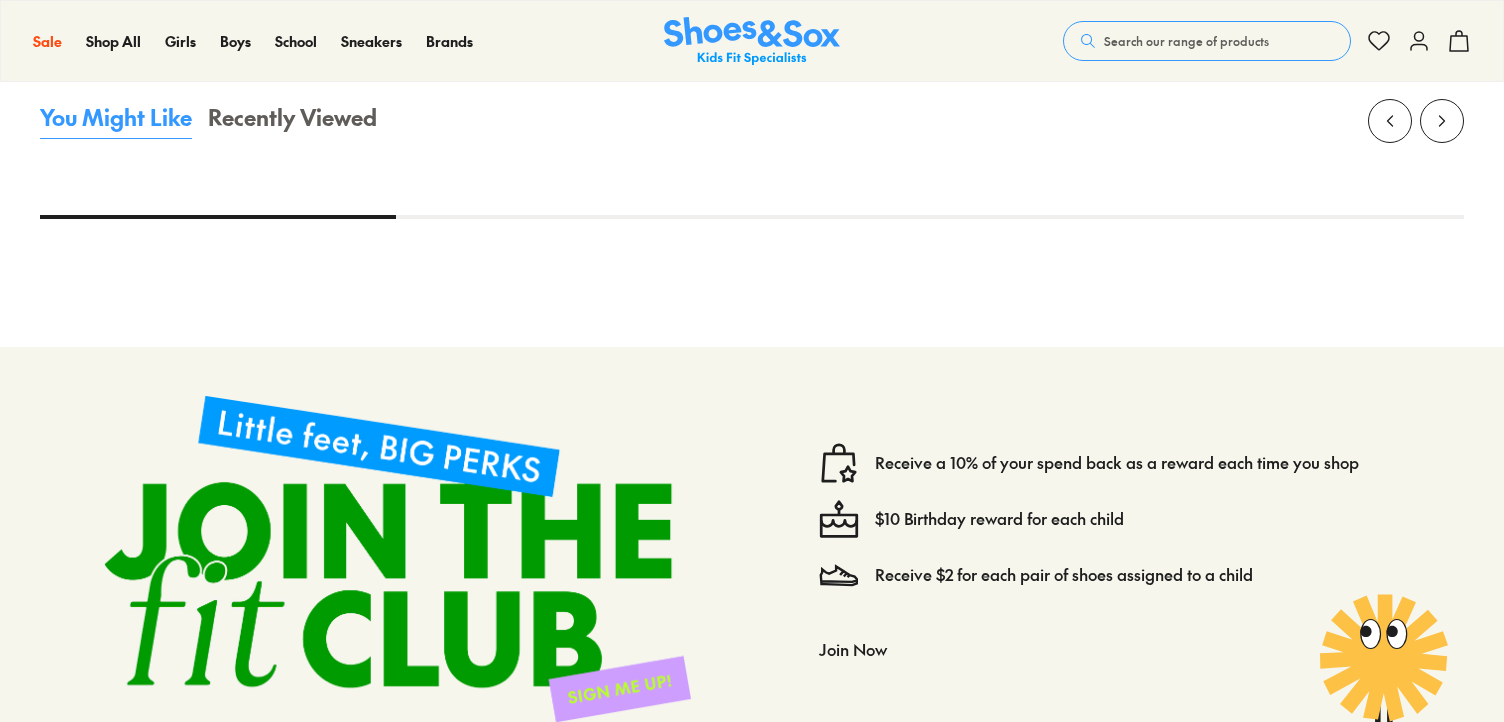 select on "*" 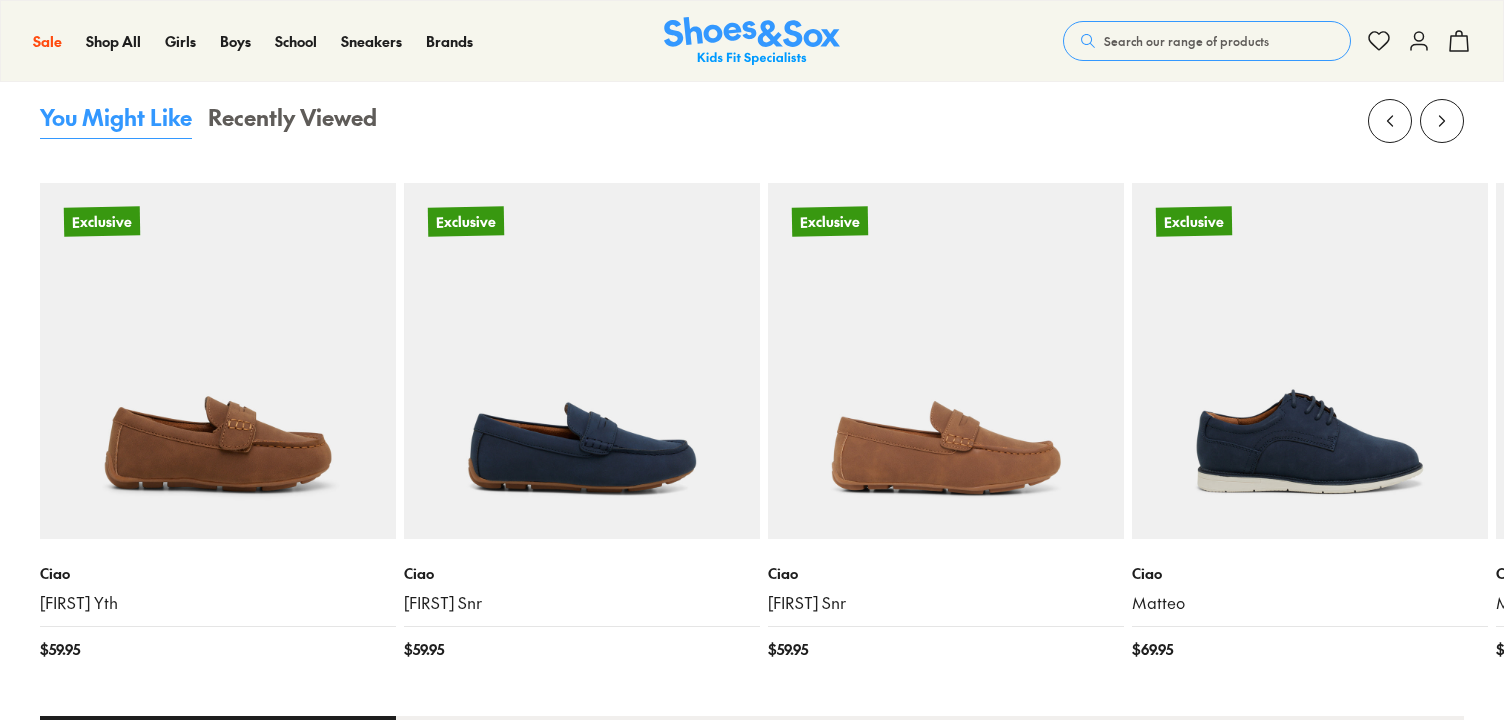 scroll, scrollTop: 1932, scrollLeft: 0, axis: vertical 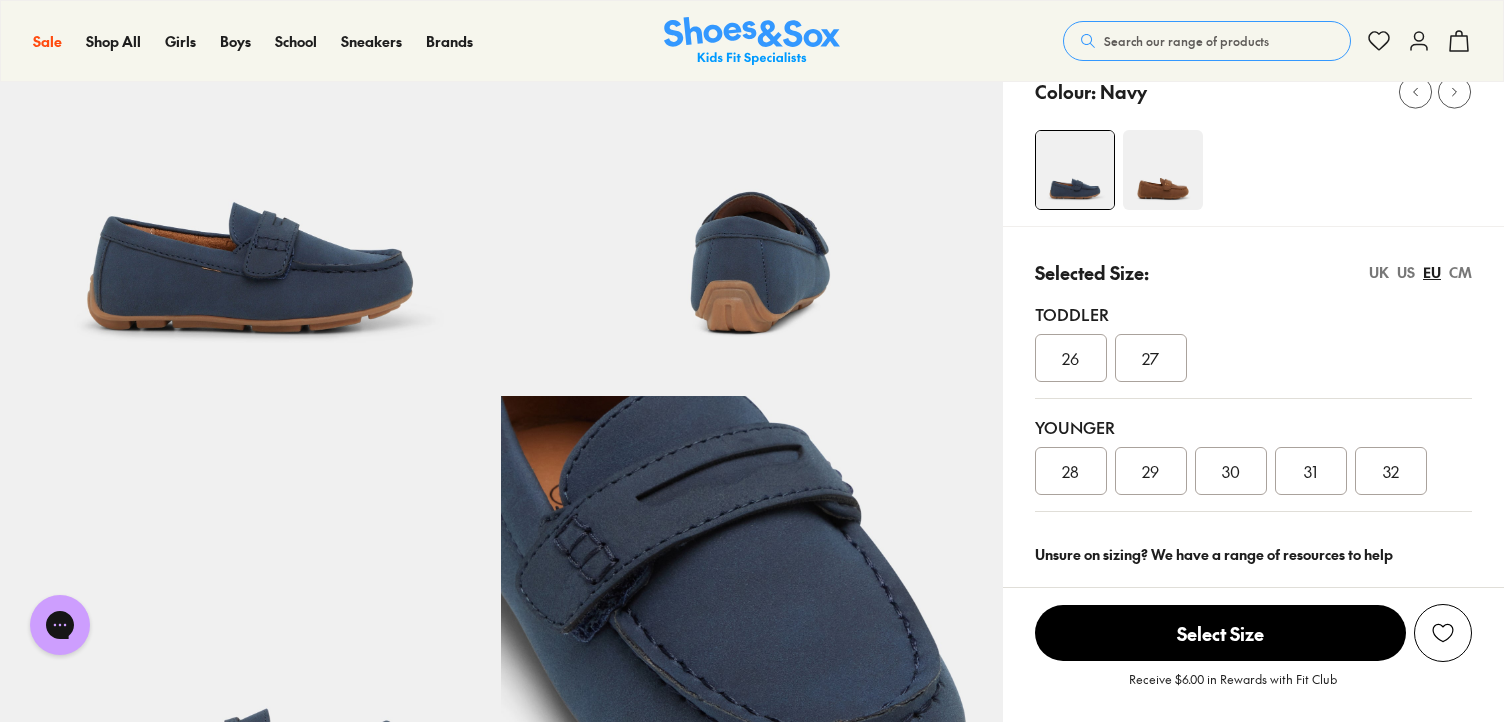 click on "CM" at bounding box center [1460, 272] 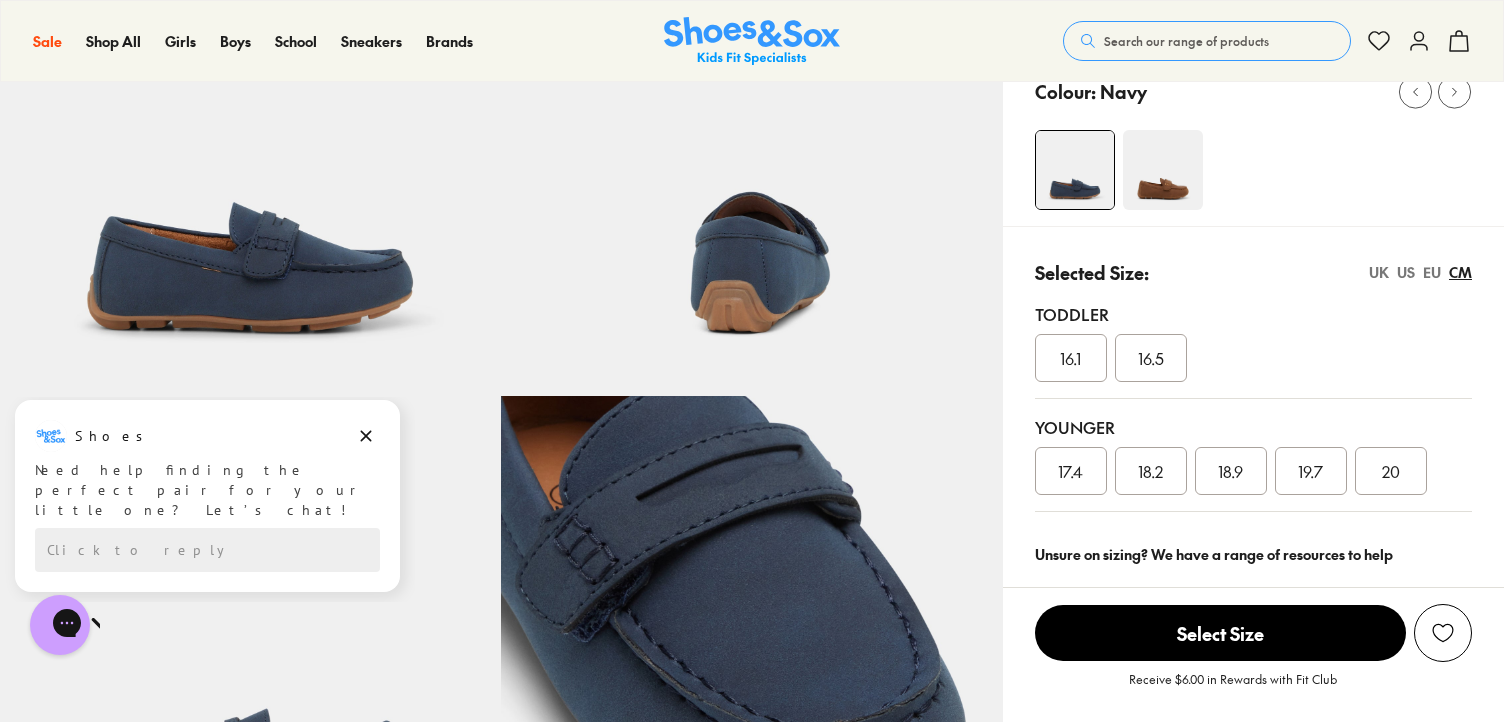 click on "16.5" at bounding box center [1151, 358] 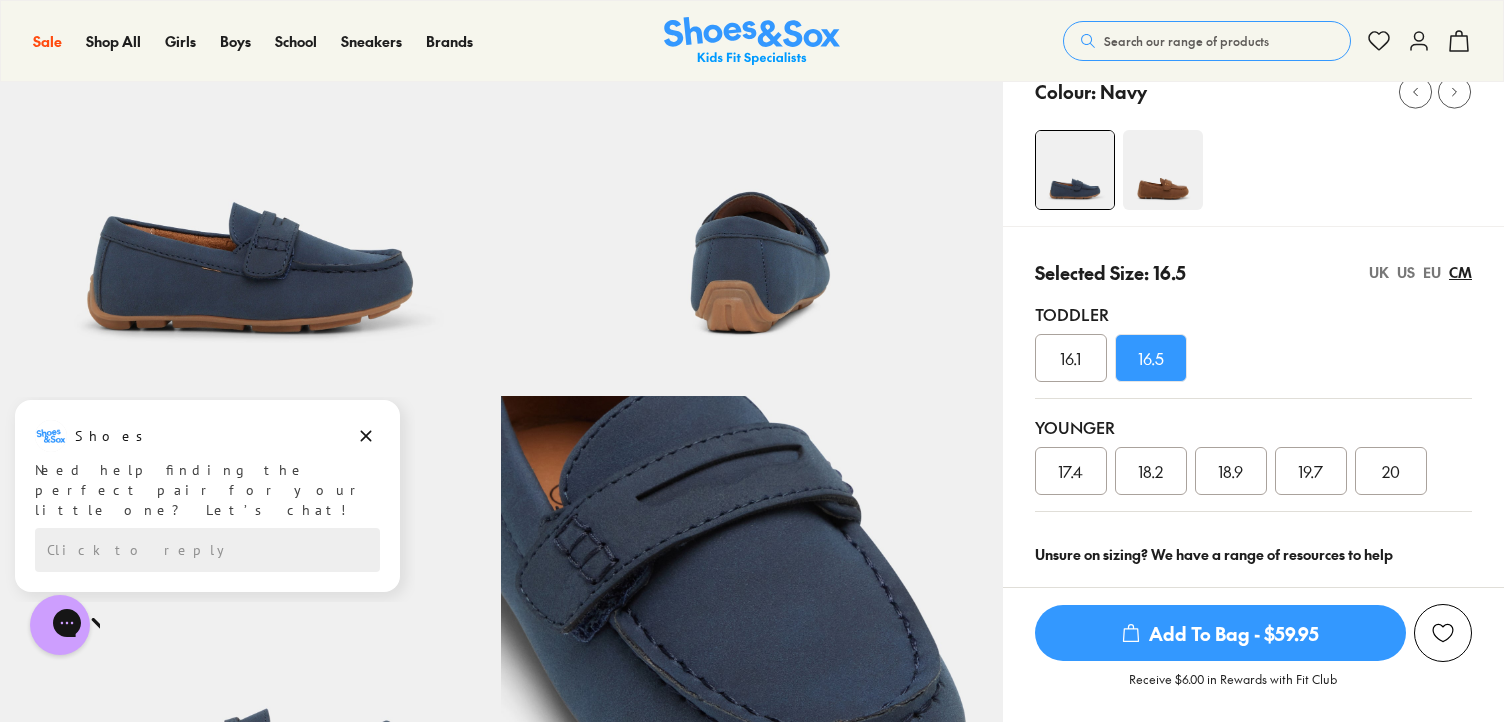 click on "Add To Bag - $59.95" at bounding box center (1220, 633) 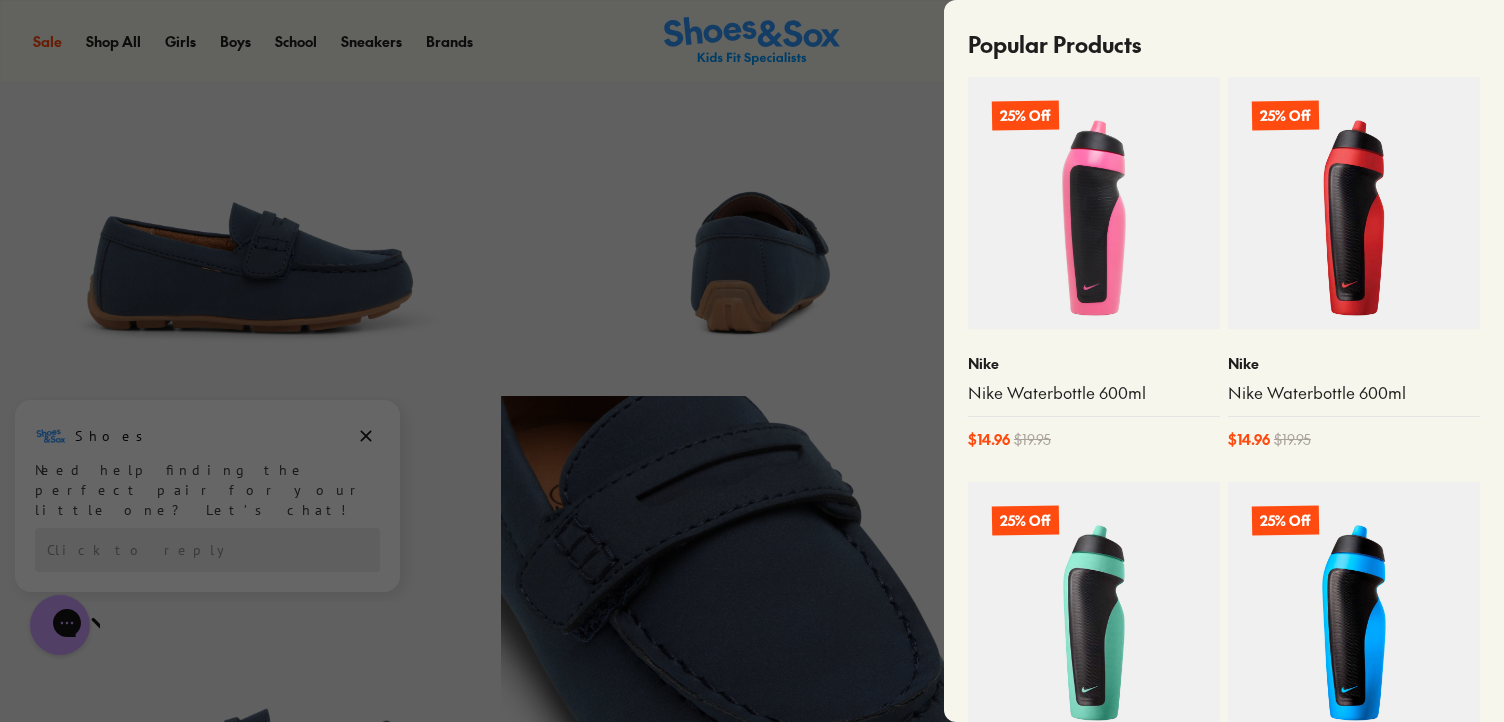 scroll, scrollTop: 913, scrollLeft: 0, axis: vertical 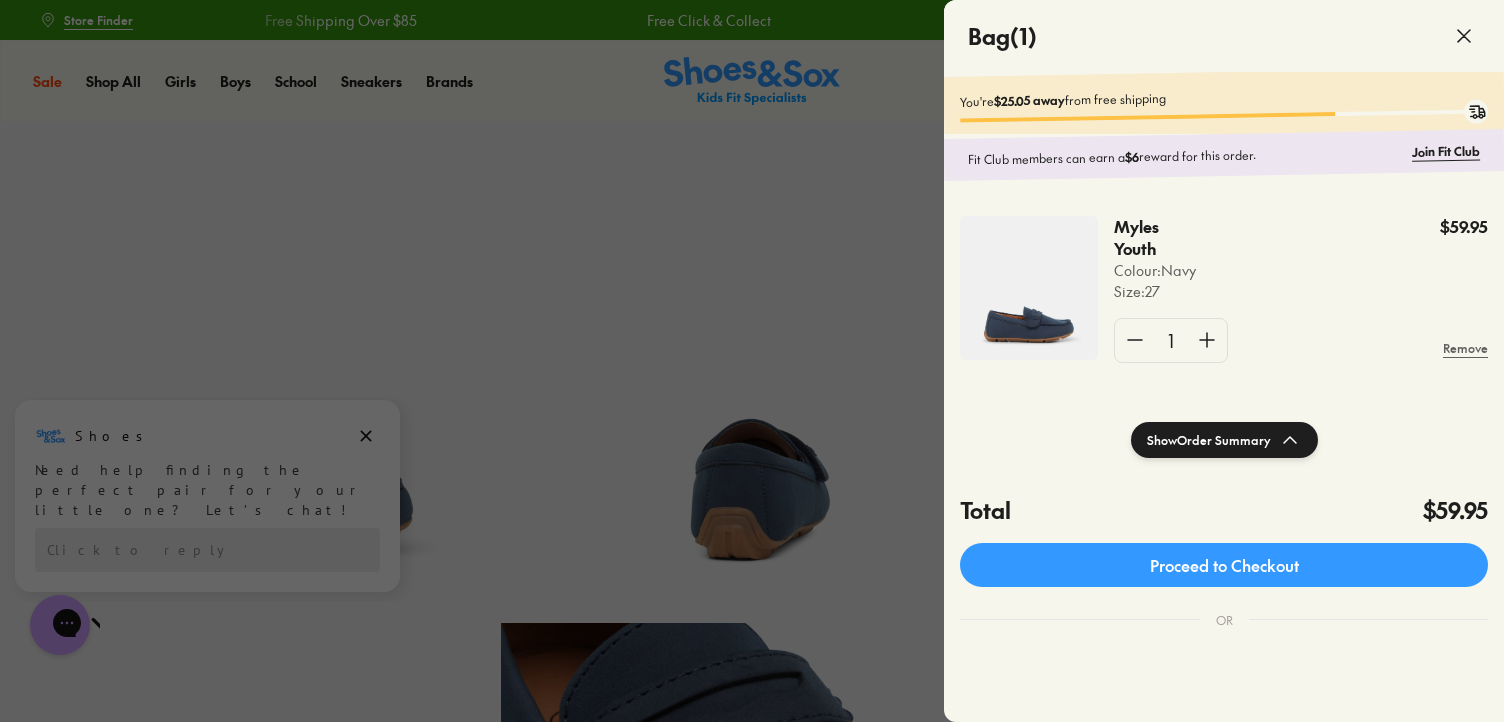 click 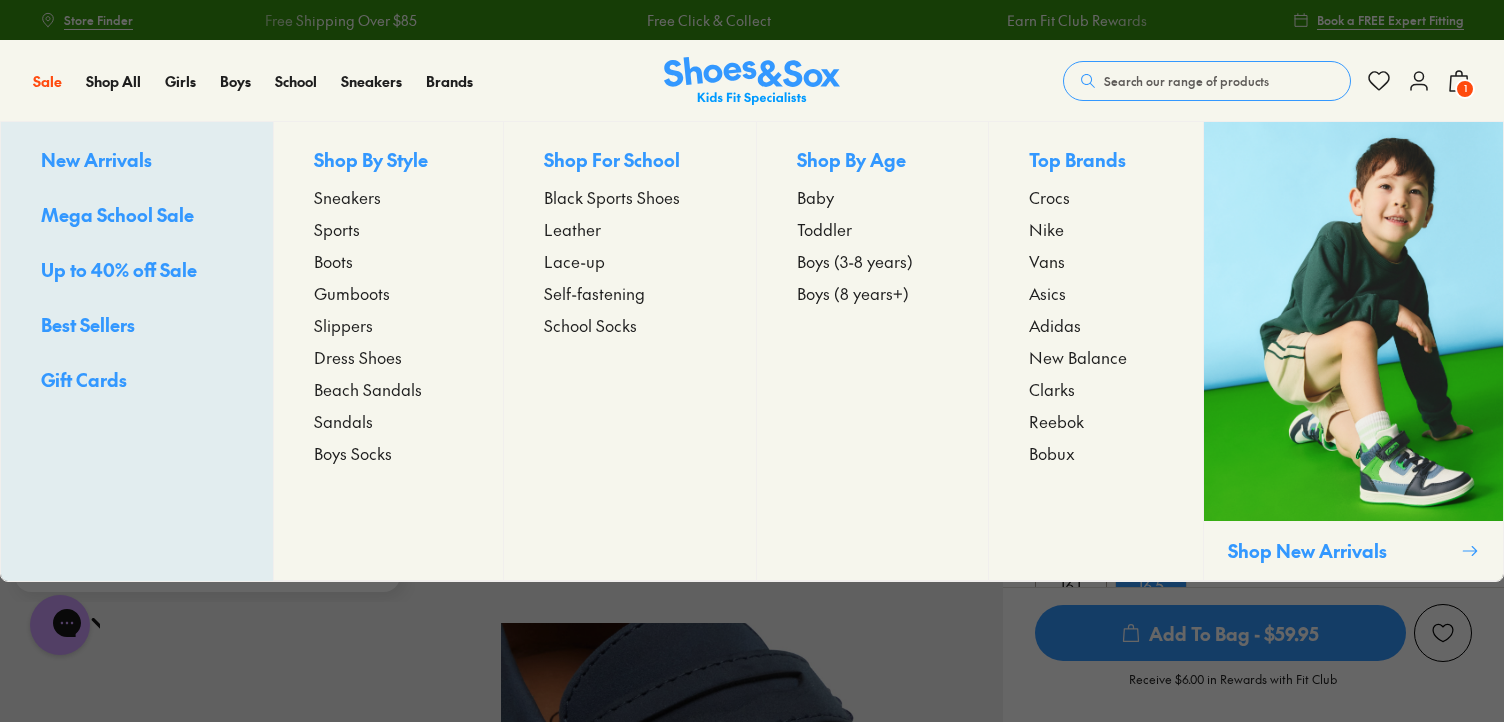 click on "Boys Socks" at bounding box center [353, 453] 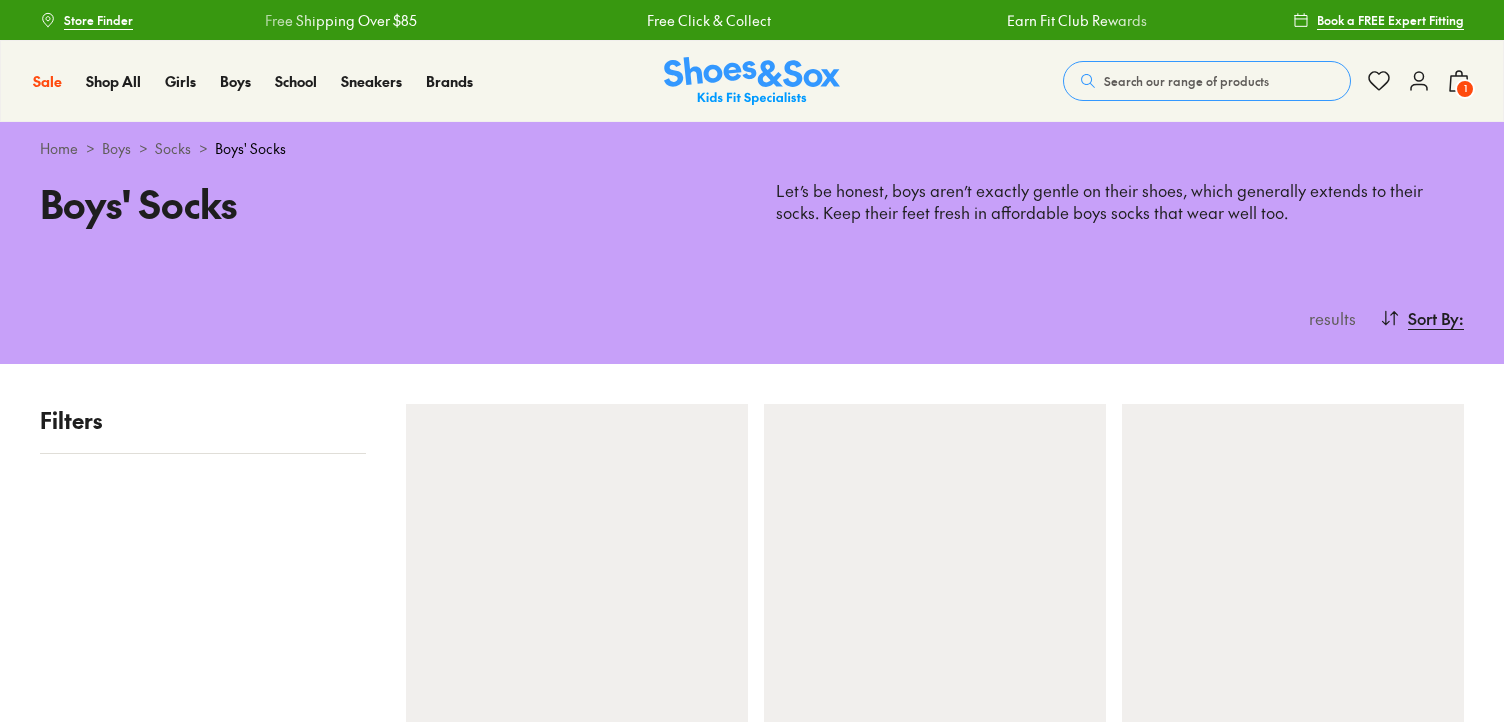 scroll, scrollTop: 0, scrollLeft: 0, axis: both 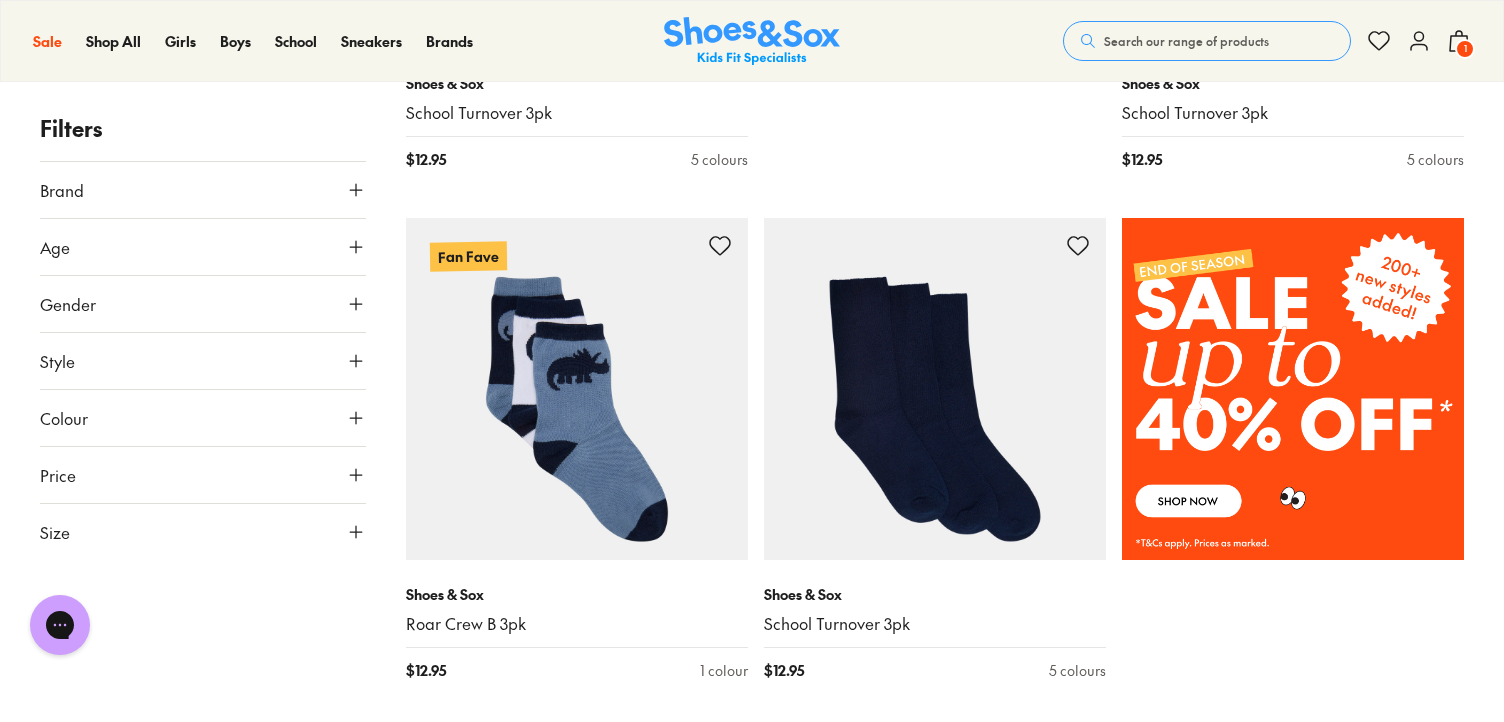 click on "Style" at bounding box center (203, 361) 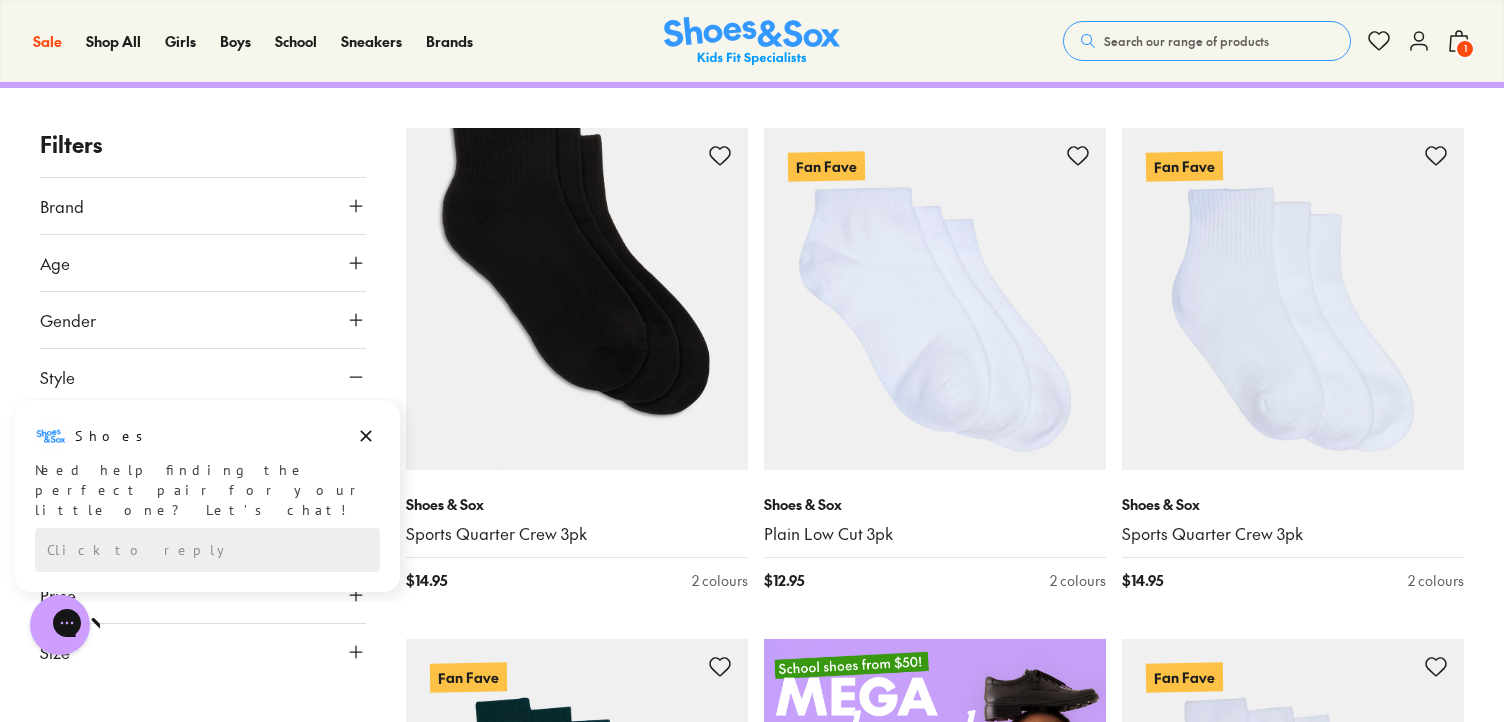 scroll, scrollTop: 0, scrollLeft: 0, axis: both 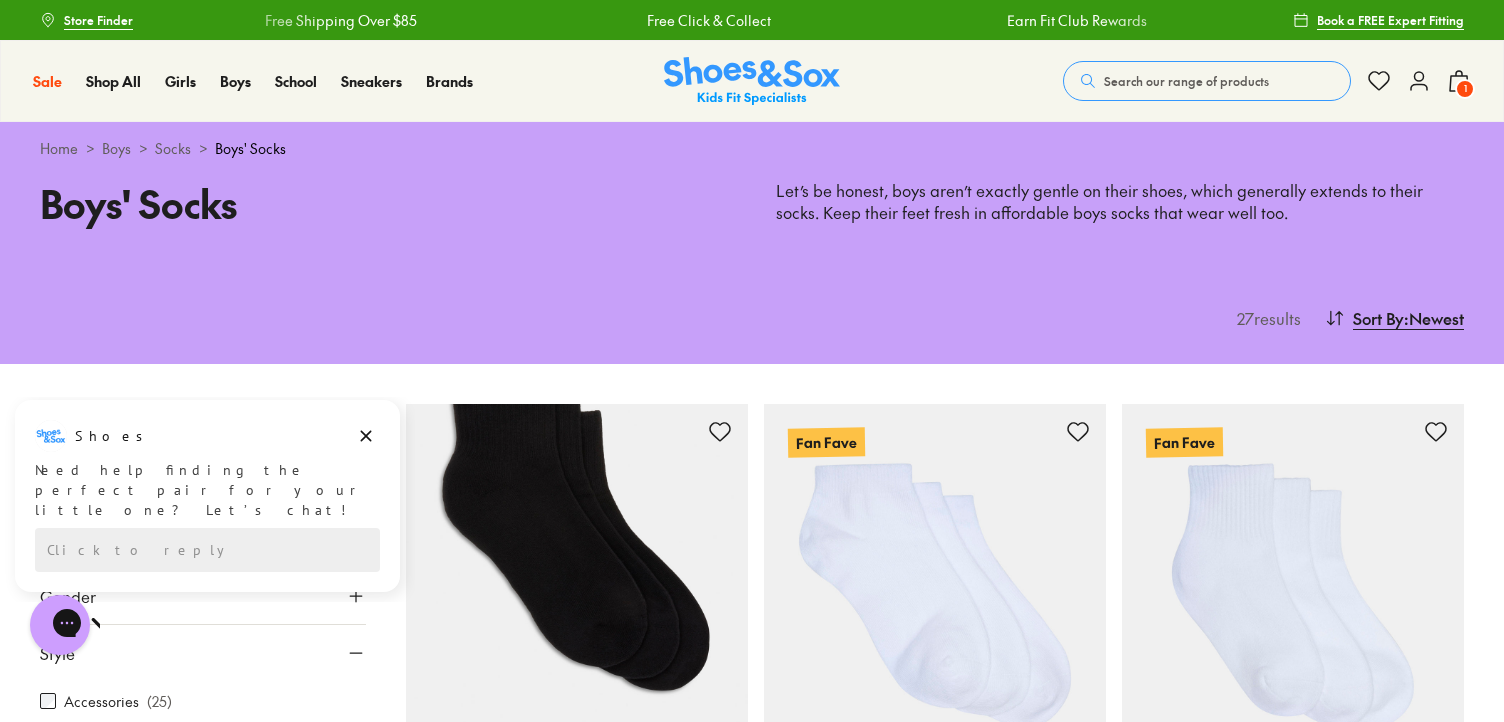 click 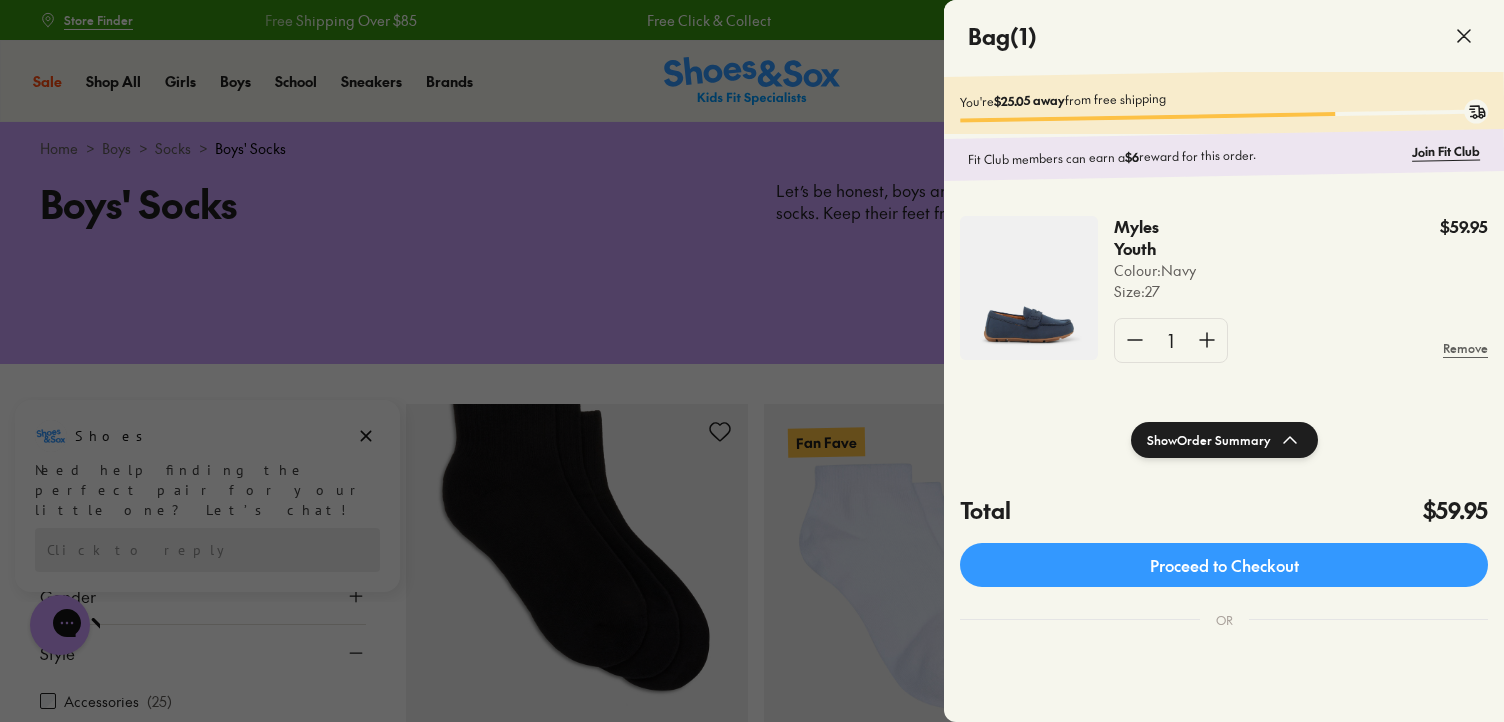 click 